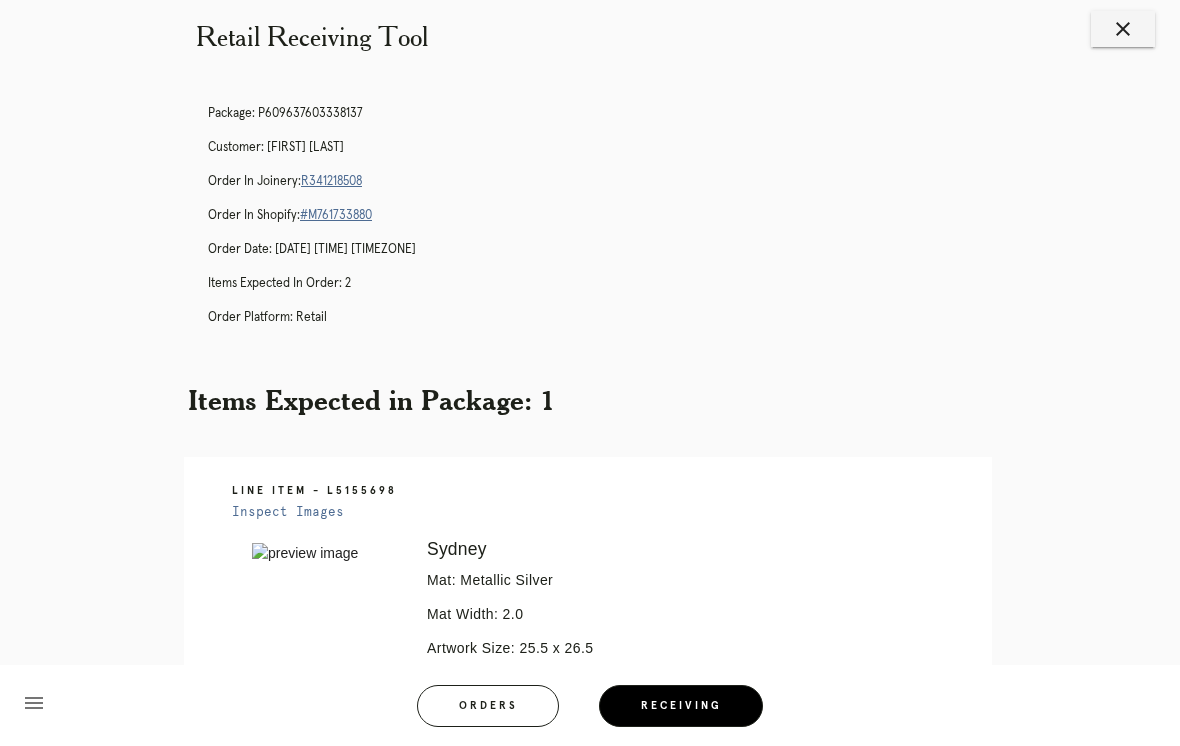 scroll, scrollTop: 36, scrollLeft: 0, axis: vertical 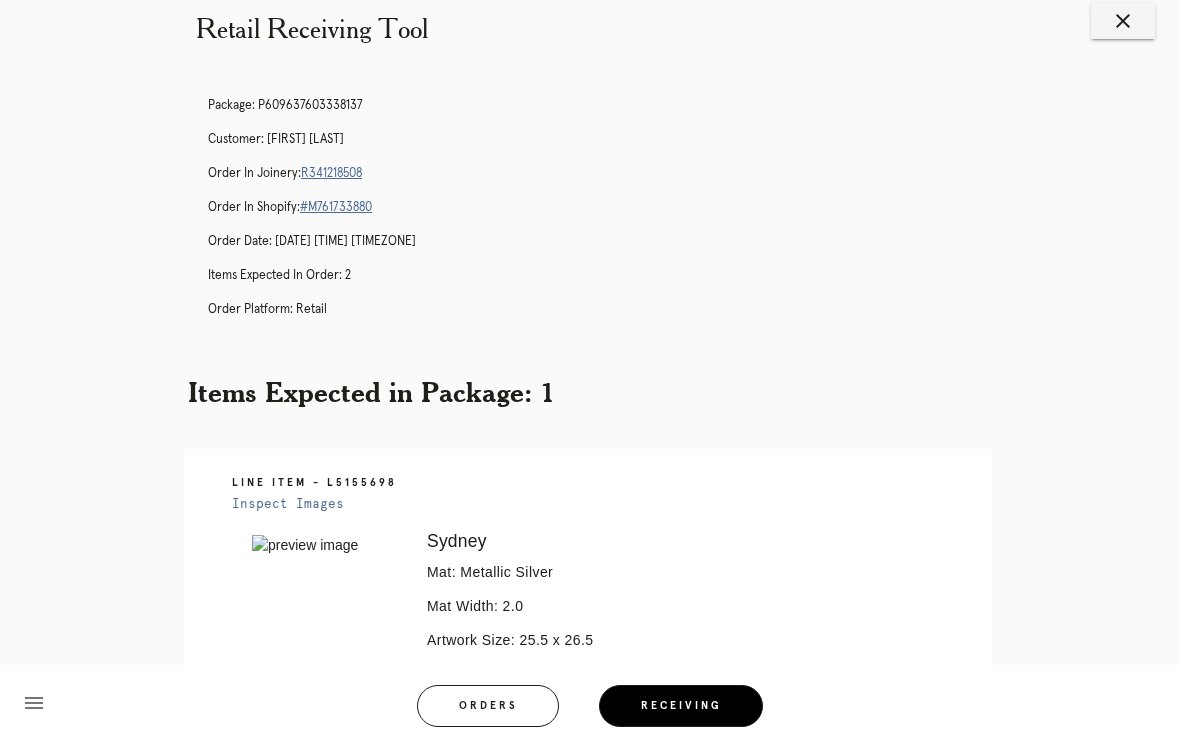 click on "Receiving" at bounding box center (681, 706) 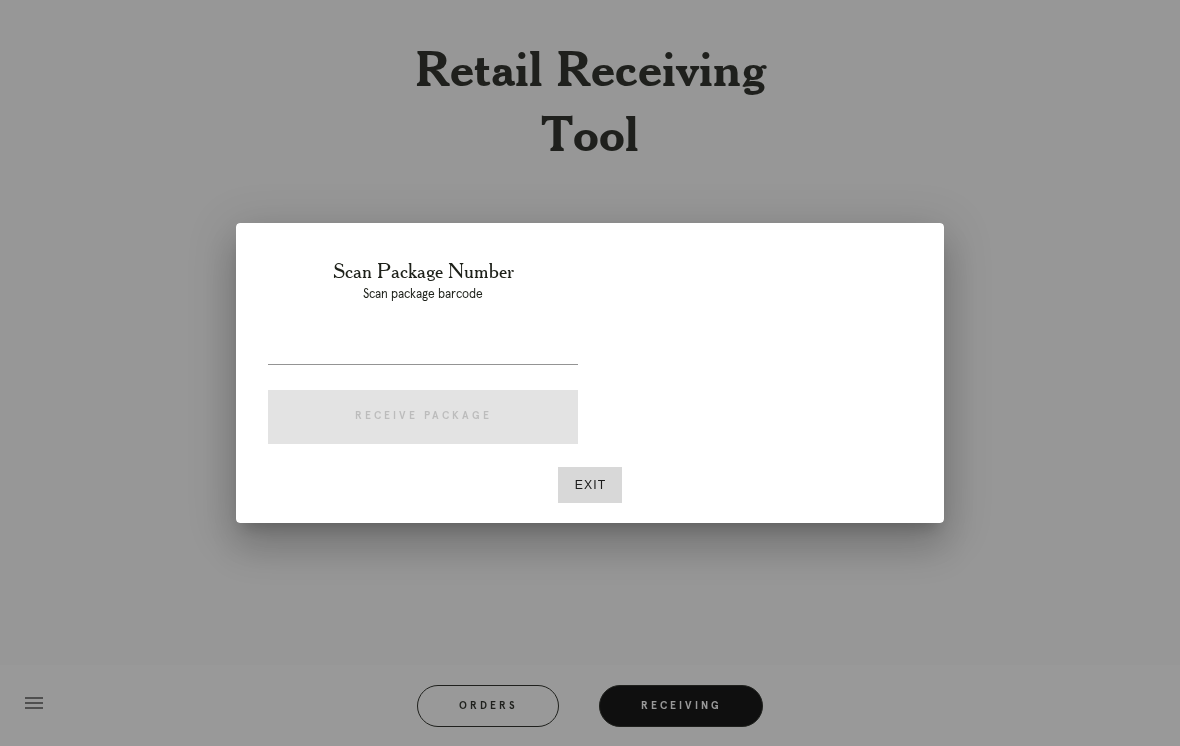 scroll, scrollTop: 31, scrollLeft: 0, axis: vertical 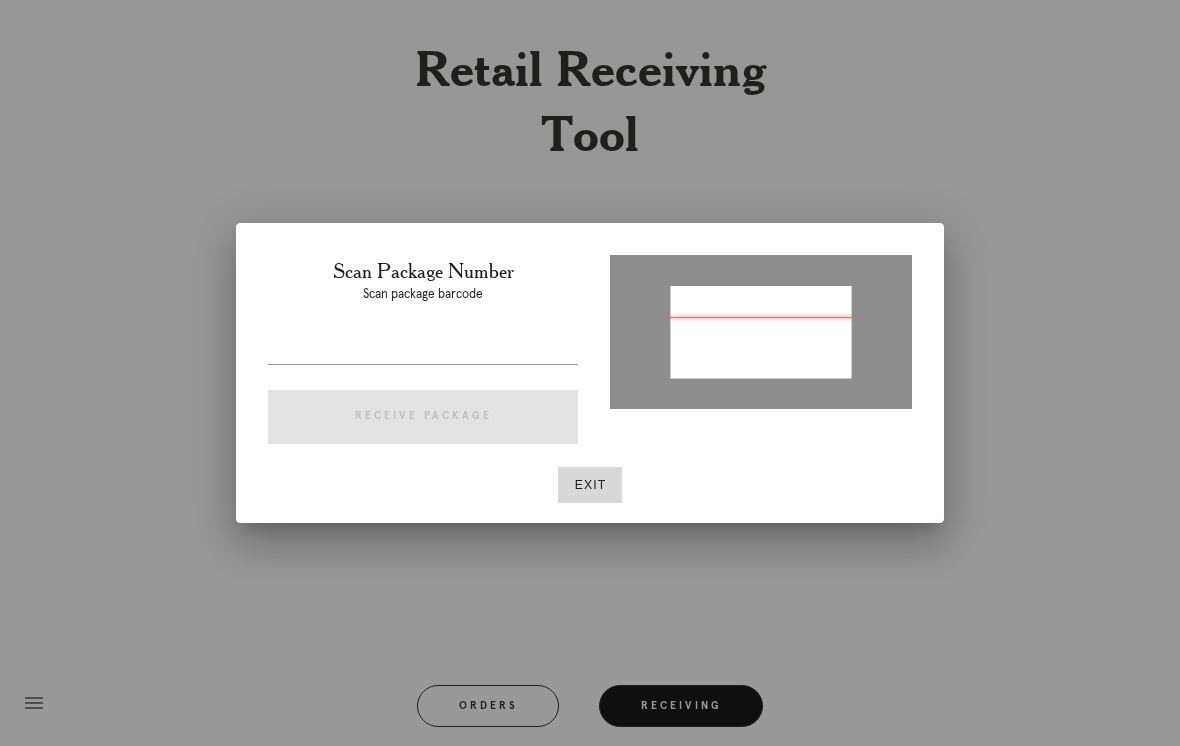 type on "P765238449529309" 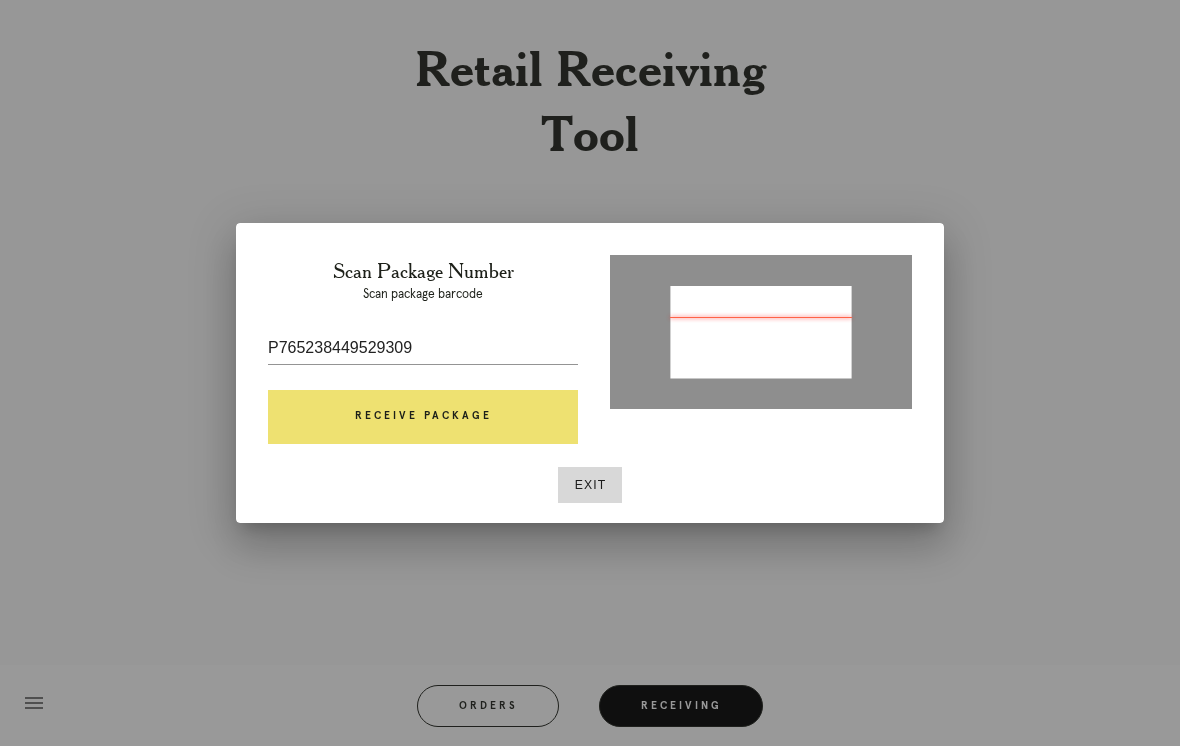 click on "Receive Package" at bounding box center [423, 417] 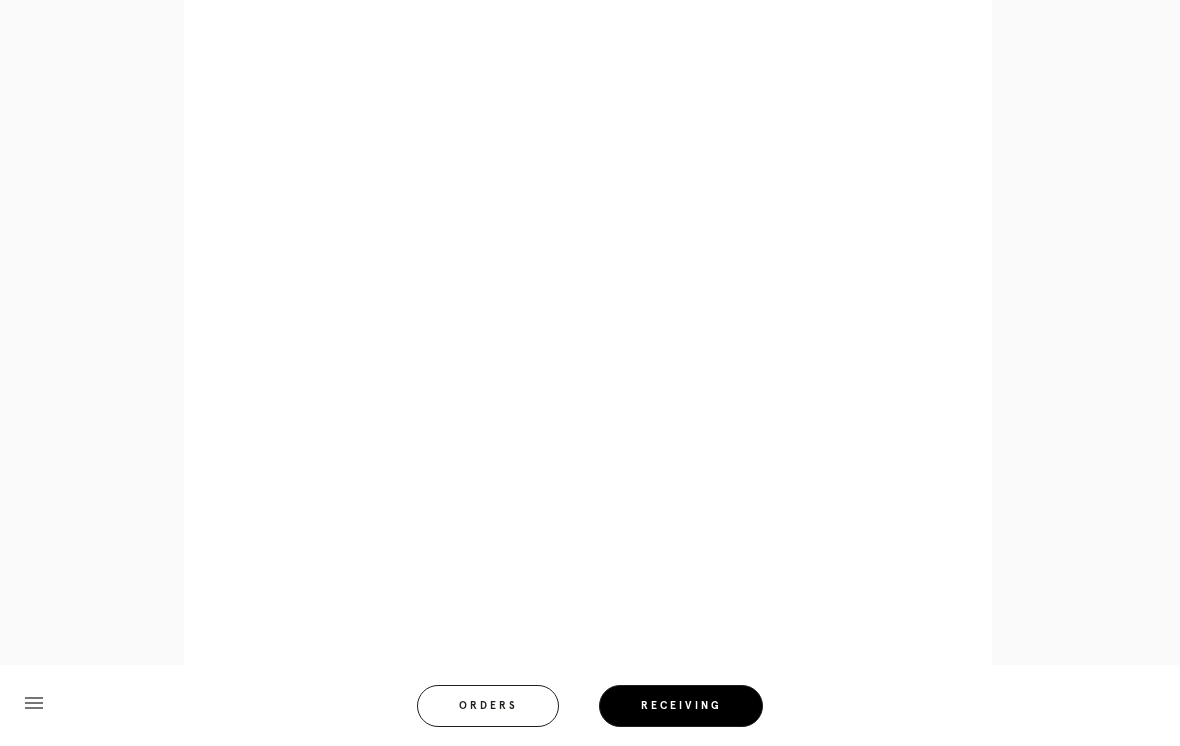 scroll, scrollTop: 1008, scrollLeft: 0, axis: vertical 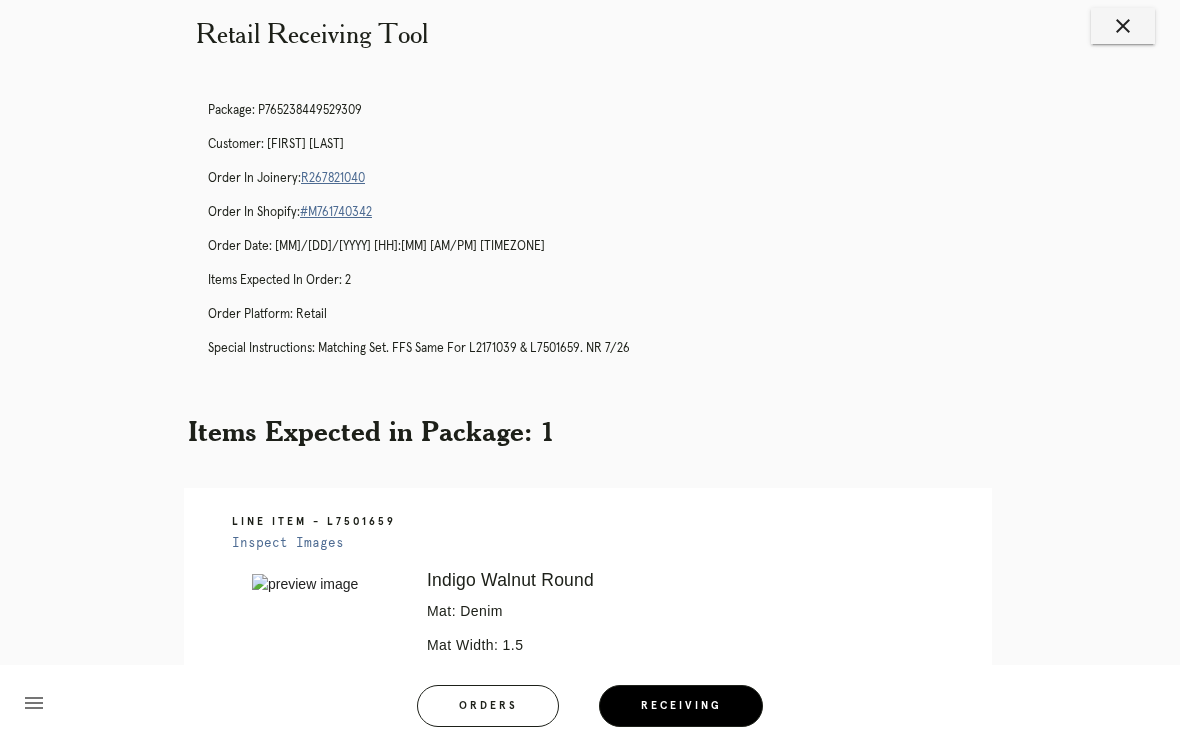 click on "Receiving" at bounding box center [681, 706] 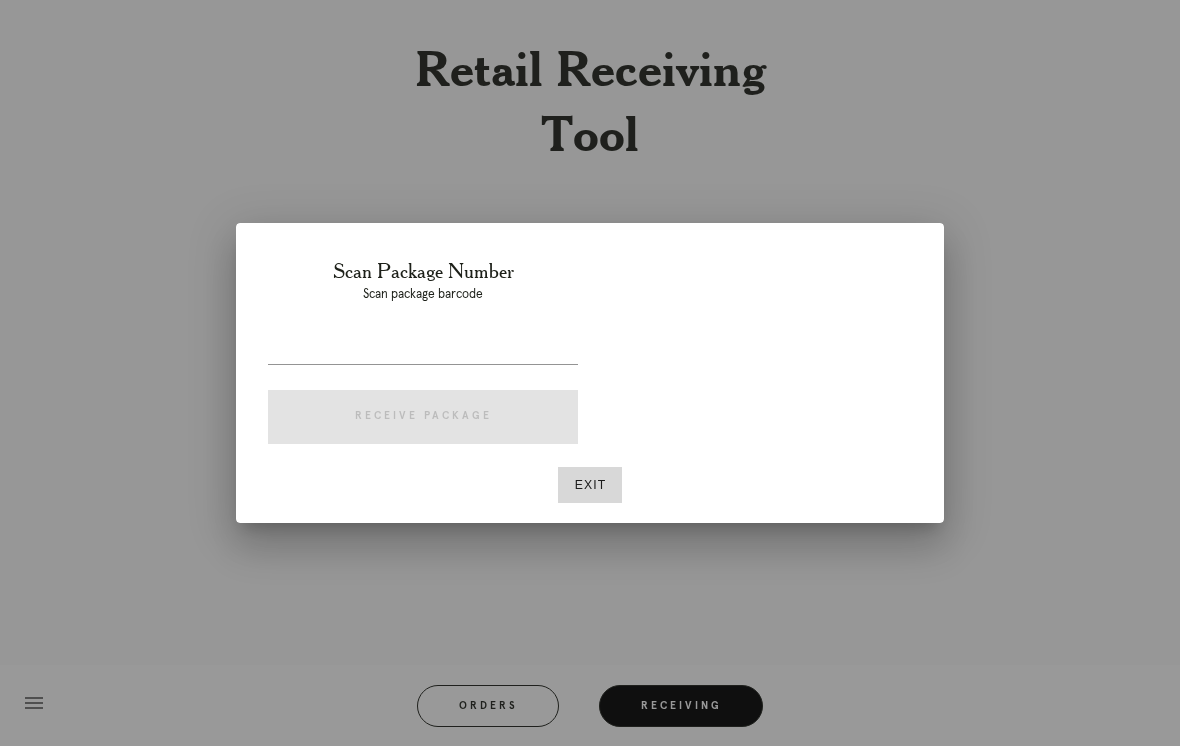 scroll, scrollTop: 31, scrollLeft: 0, axis: vertical 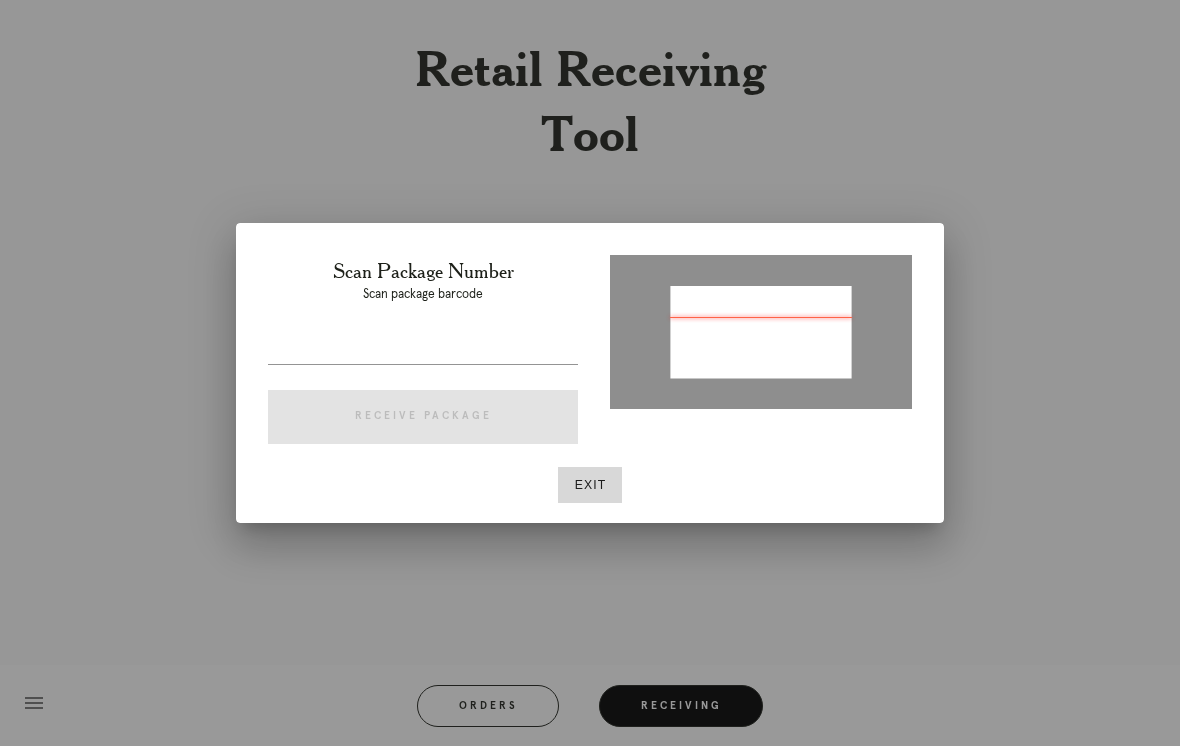 type on "P528124275257688" 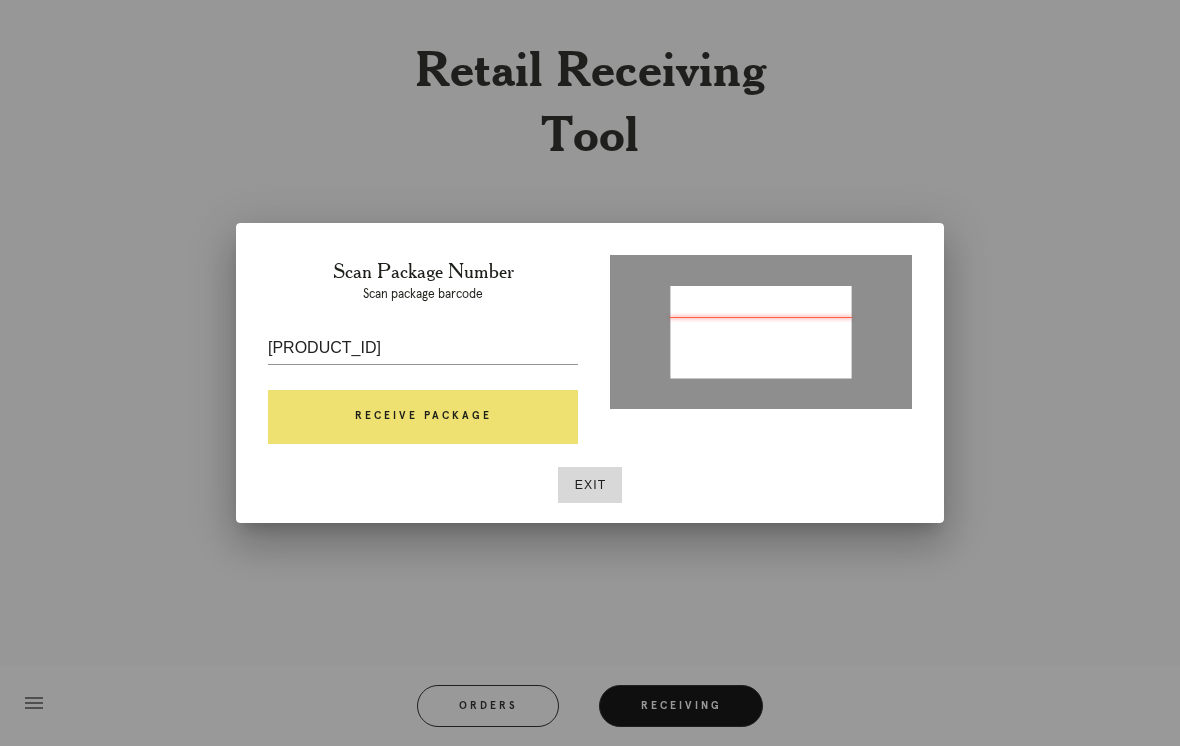 click on "Receive Package" at bounding box center [423, 417] 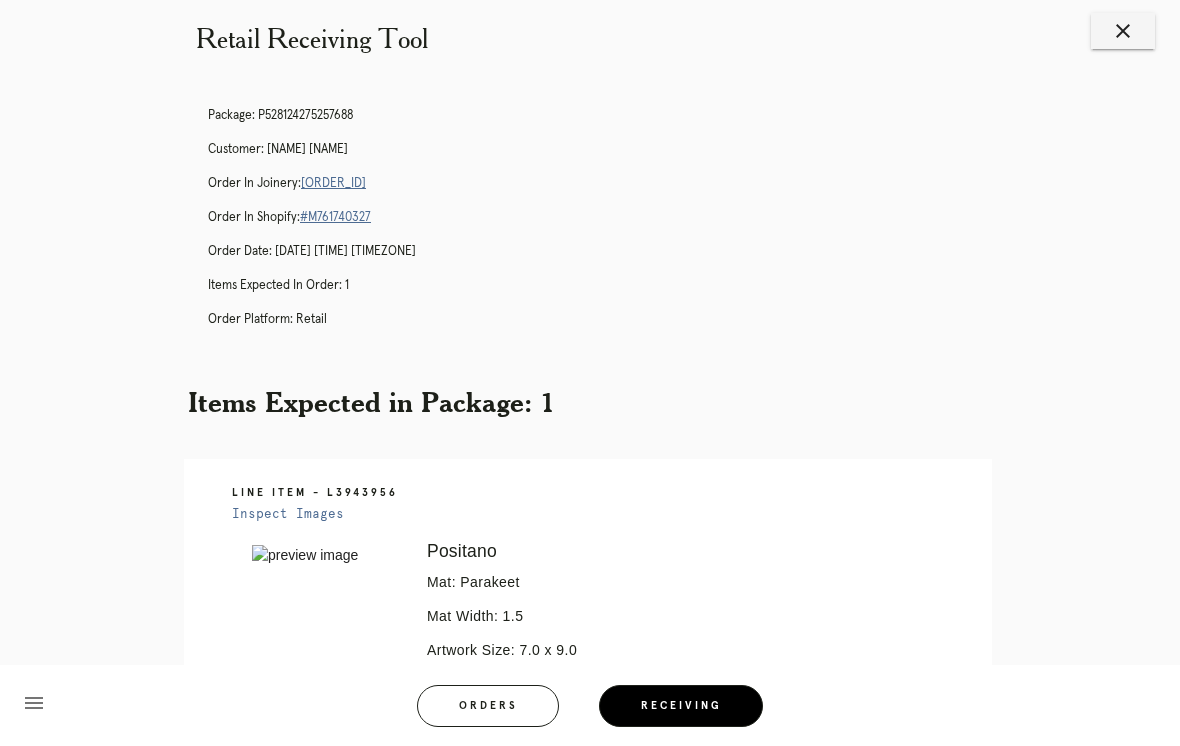 scroll, scrollTop: 27, scrollLeft: 0, axis: vertical 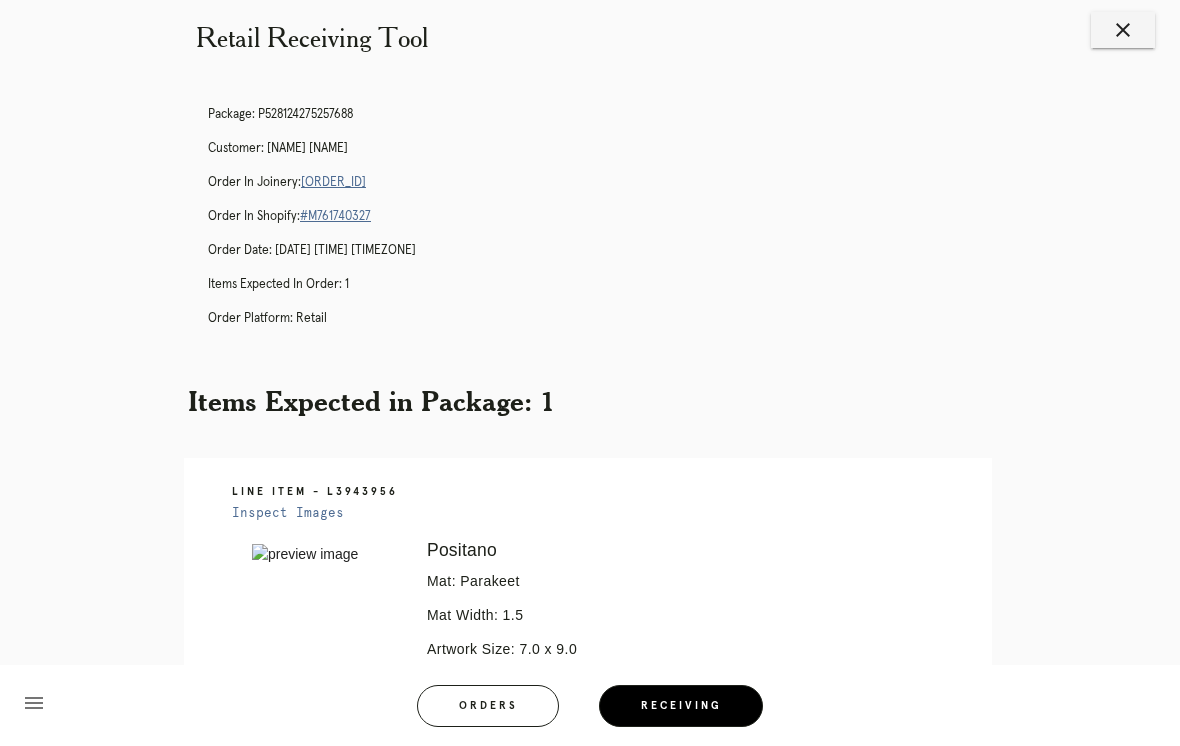 click on "Receiving" at bounding box center [681, 706] 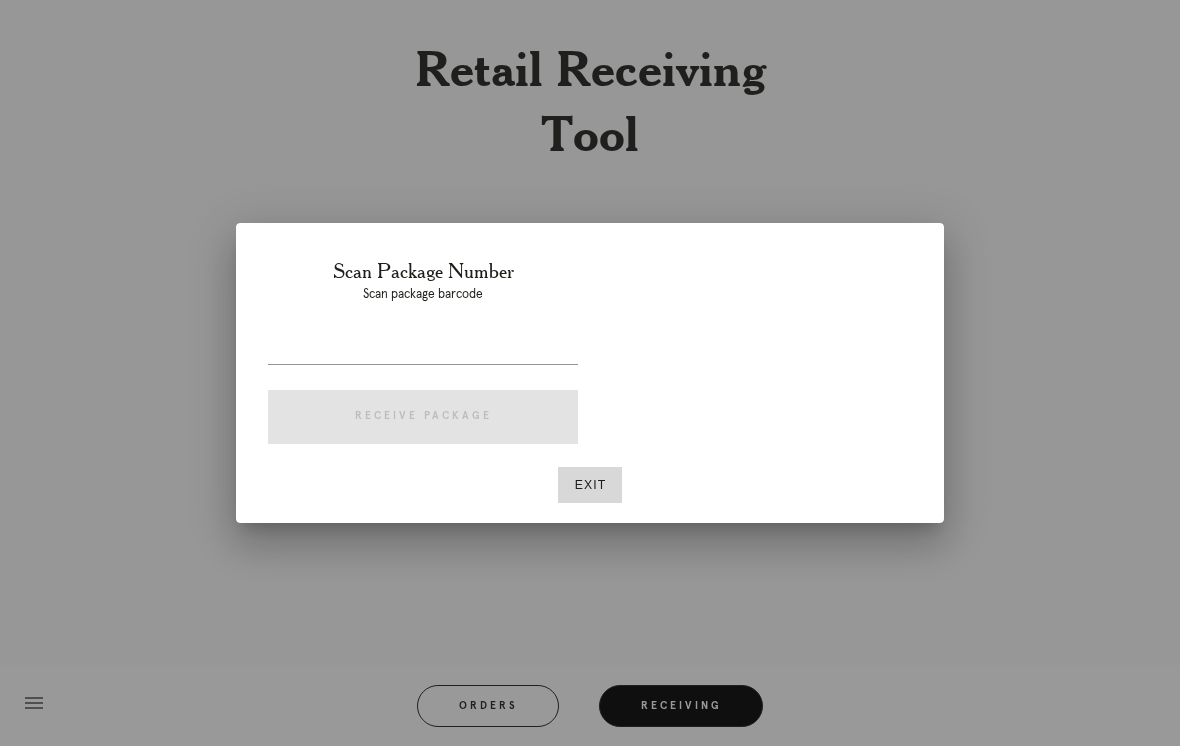 scroll, scrollTop: 27, scrollLeft: 0, axis: vertical 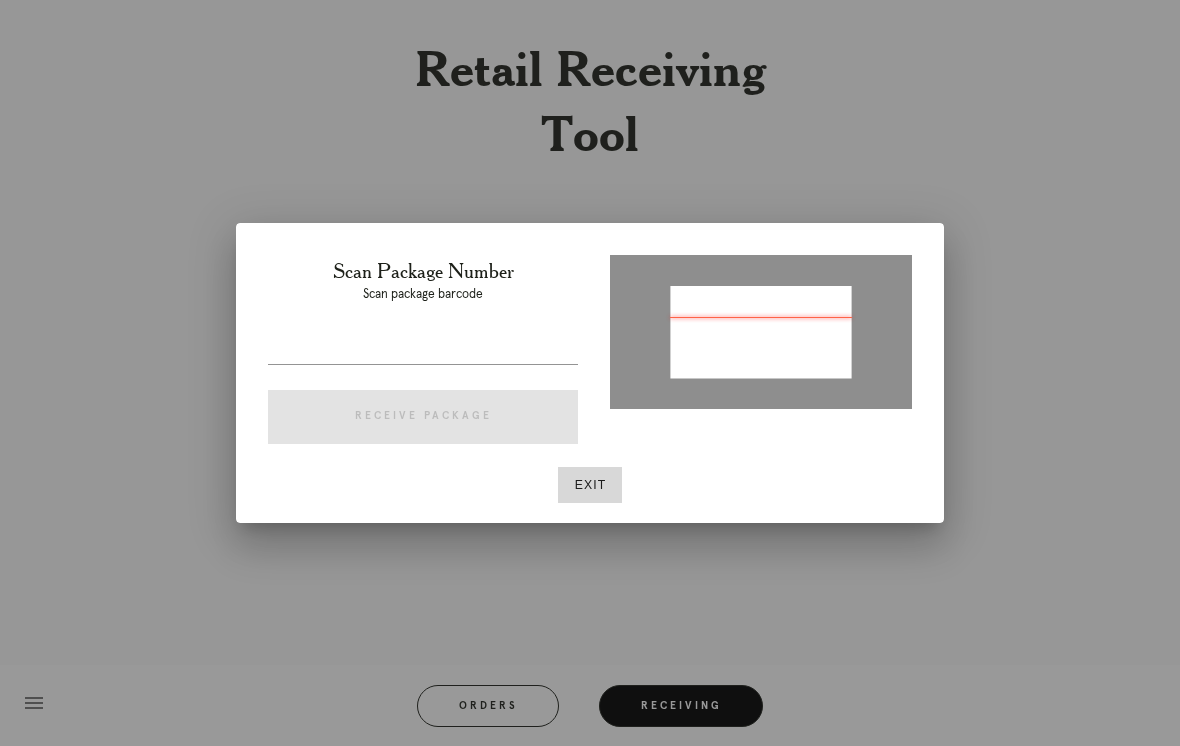 type on "P650525218467469" 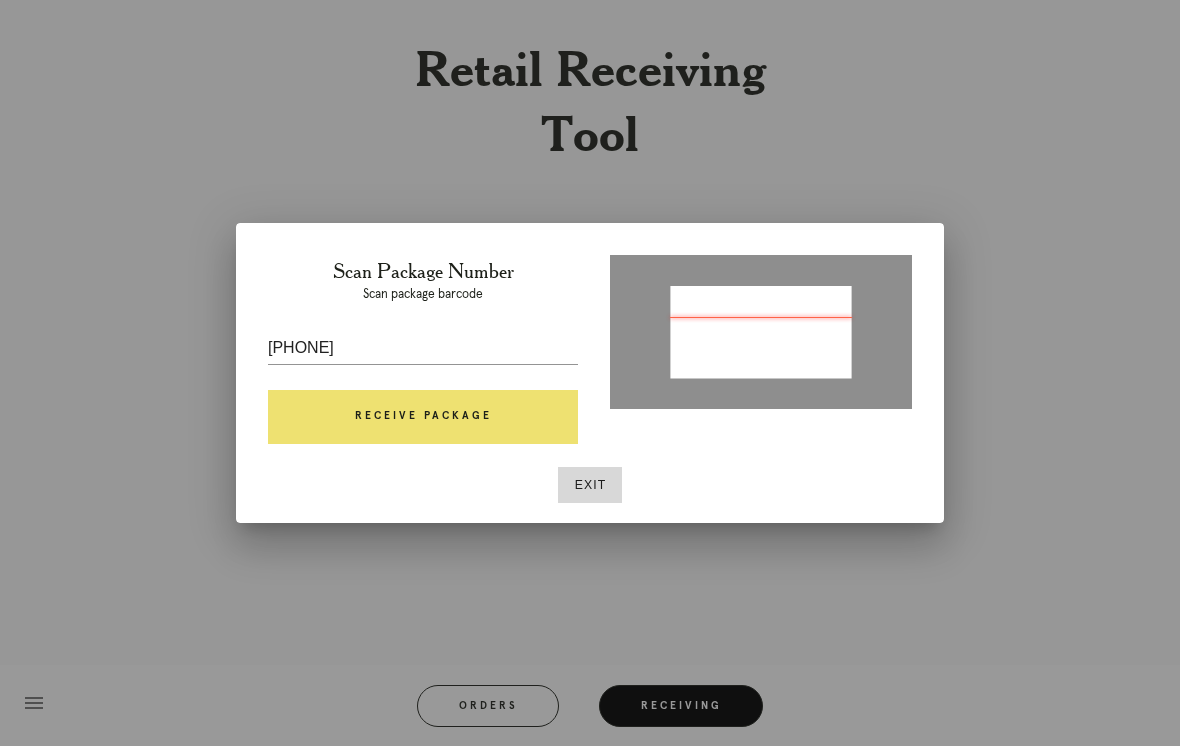 click on "Receive Package" at bounding box center (423, 417) 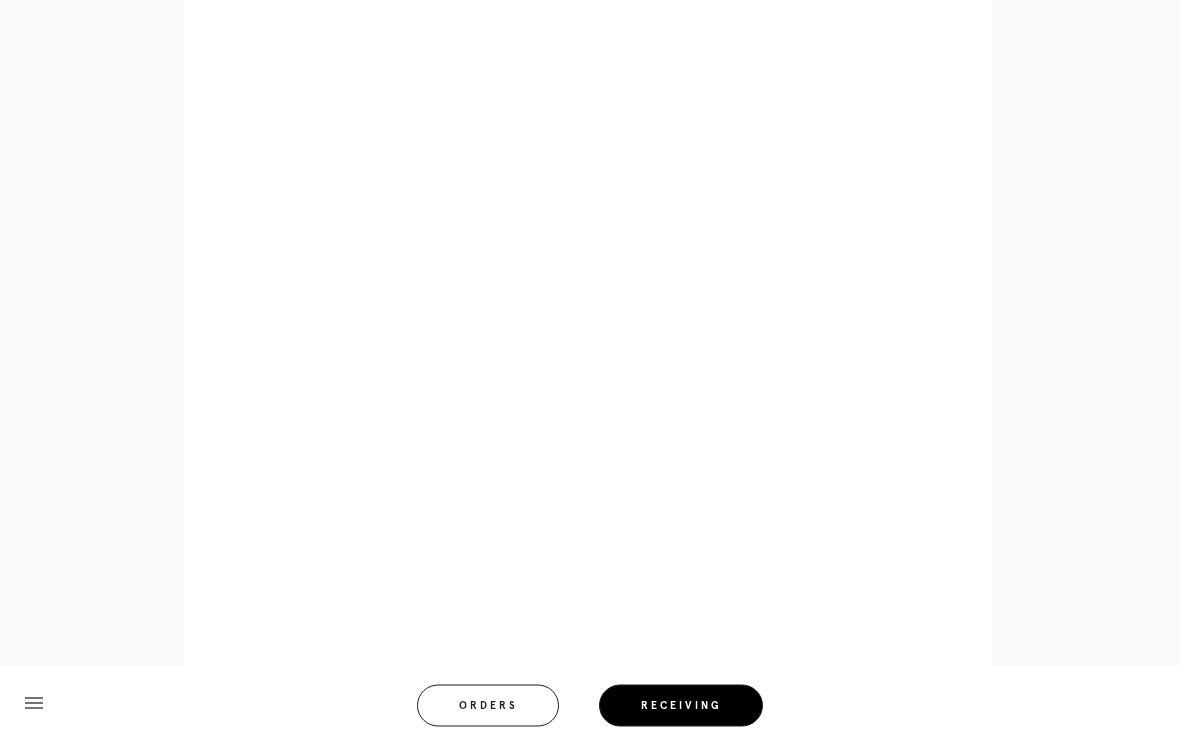 scroll, scrollTop: 954, scrollLeft: 0, axis: vertical 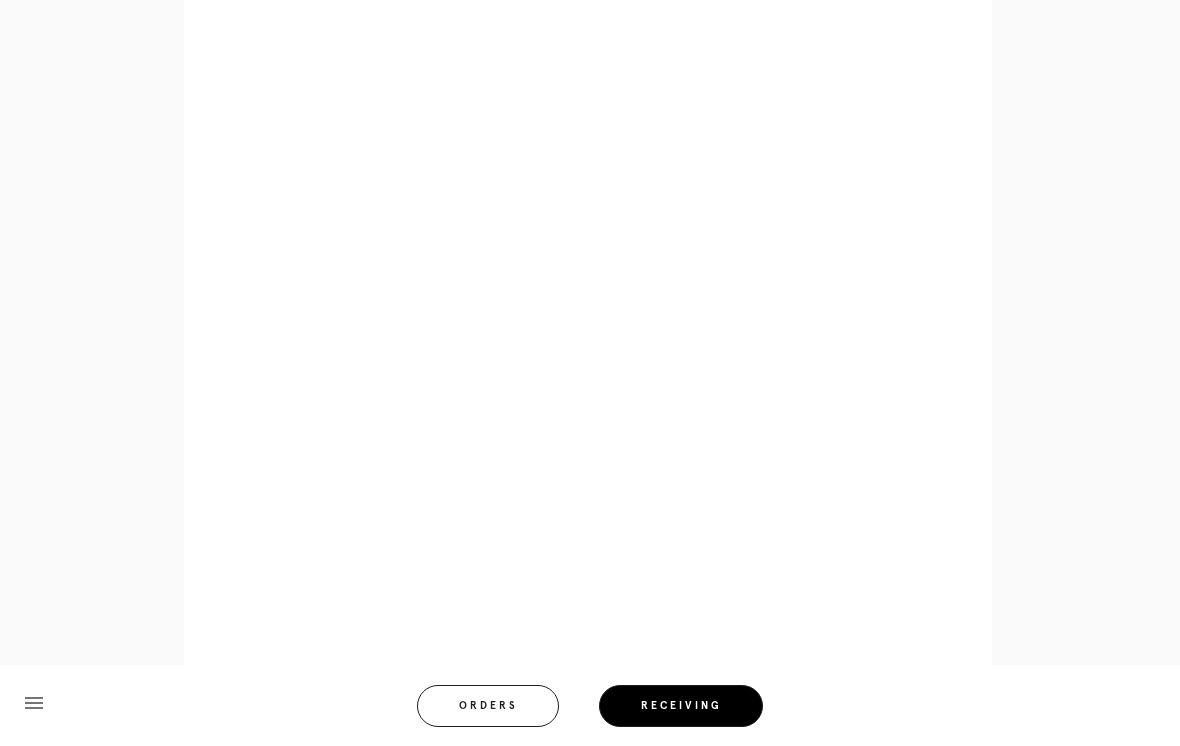 click on "menu
Orders
Receiving
Logged in as:   darby.finch@framebridge.com   Winnetka
Logout" at bounding box center (590, 712) 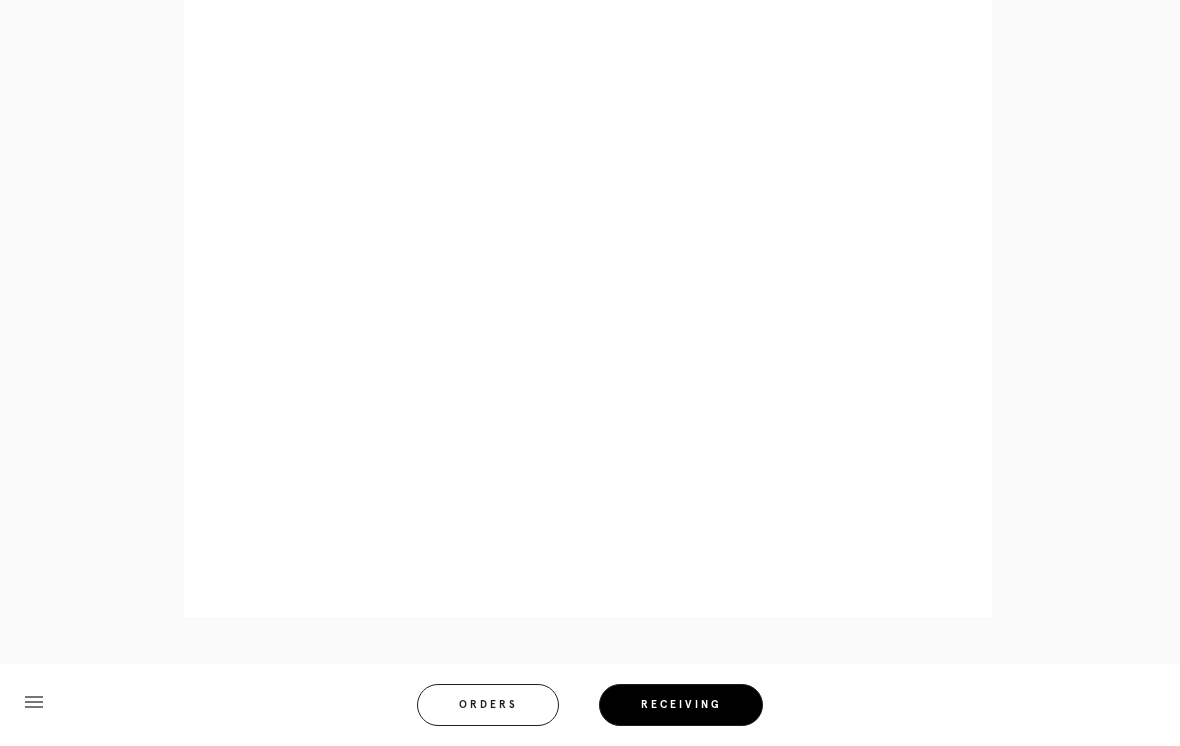 scroll, scrollTop: 852, scrollLeft: 0, axis: vertical 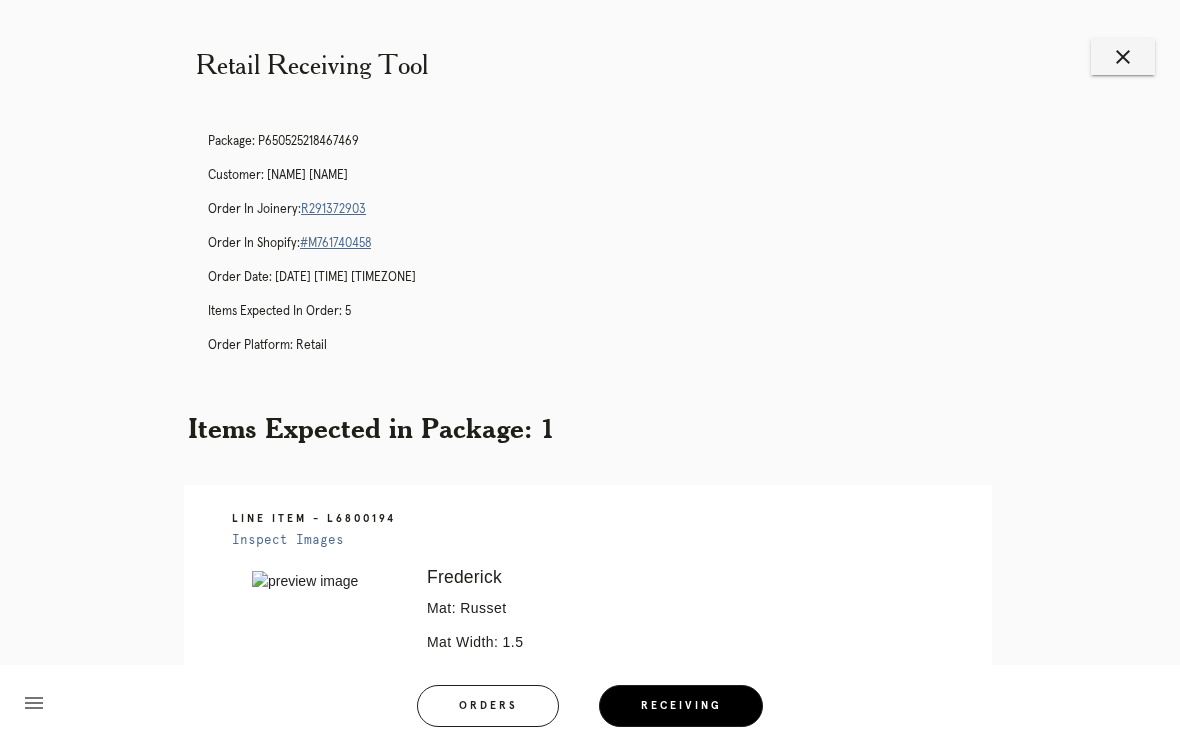 click on "close" at bounding box center [1123, 57] 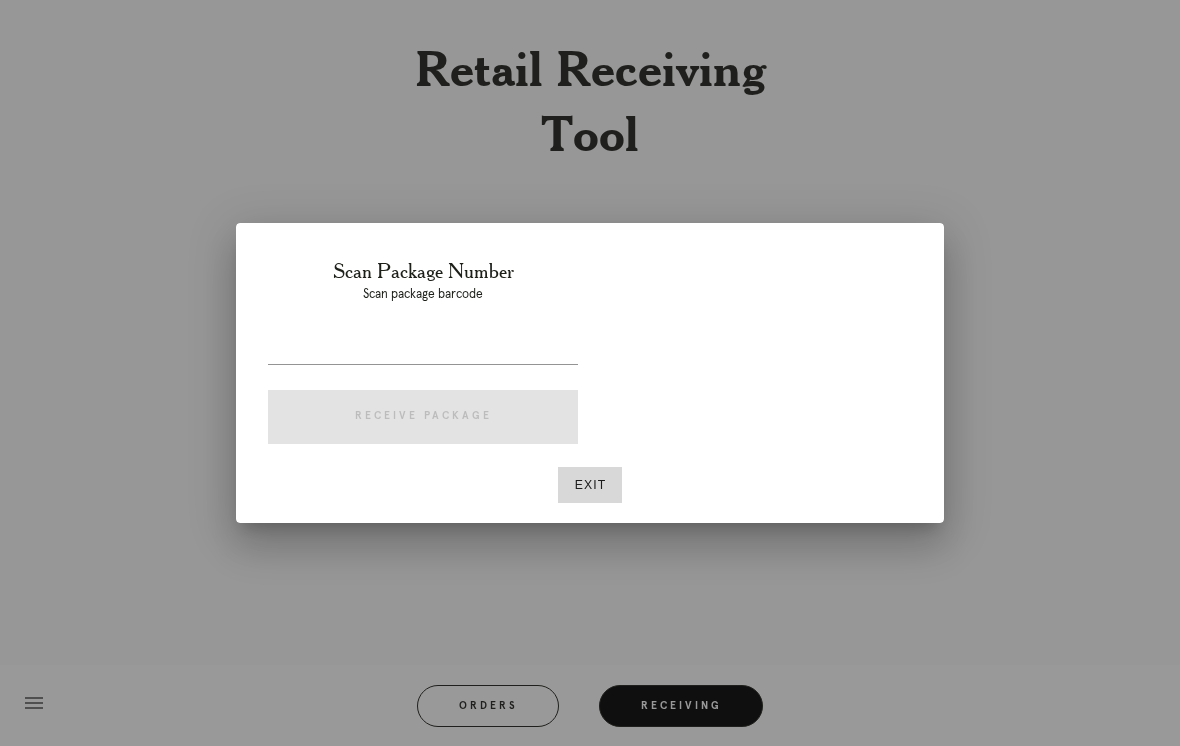 scroll, scrollTop: 0, scrollLeft: 0, axis: both 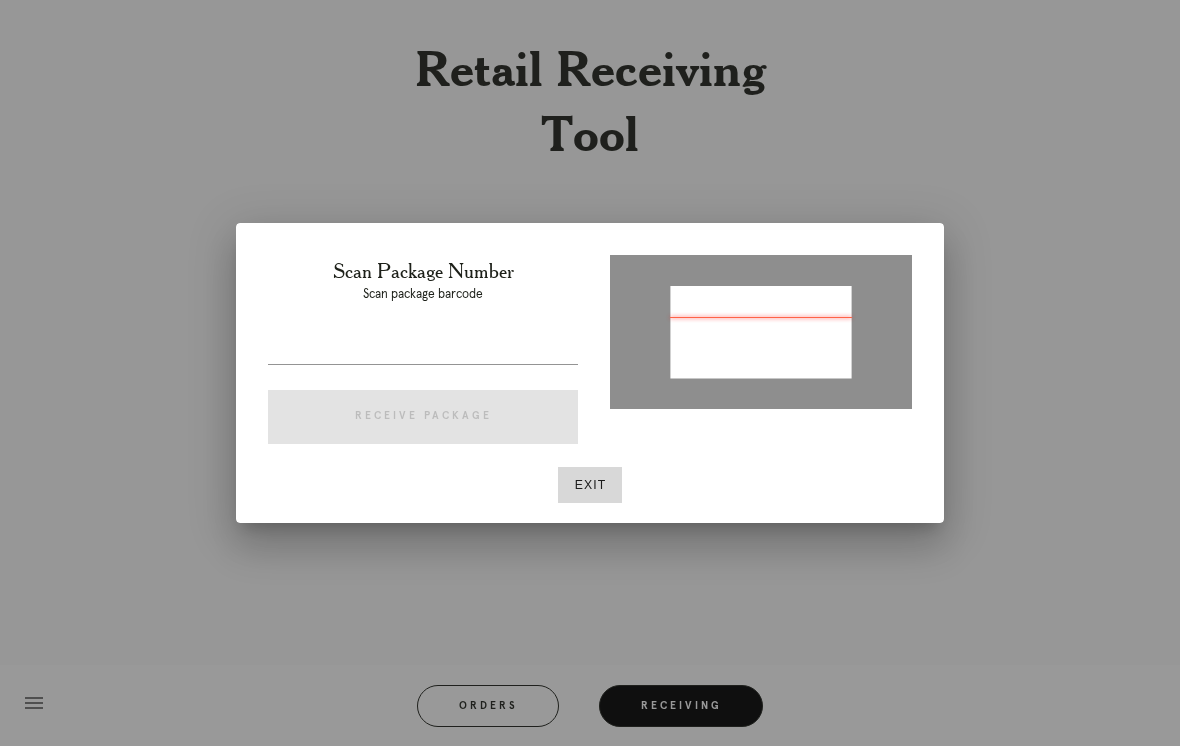type on "P389770670345746" 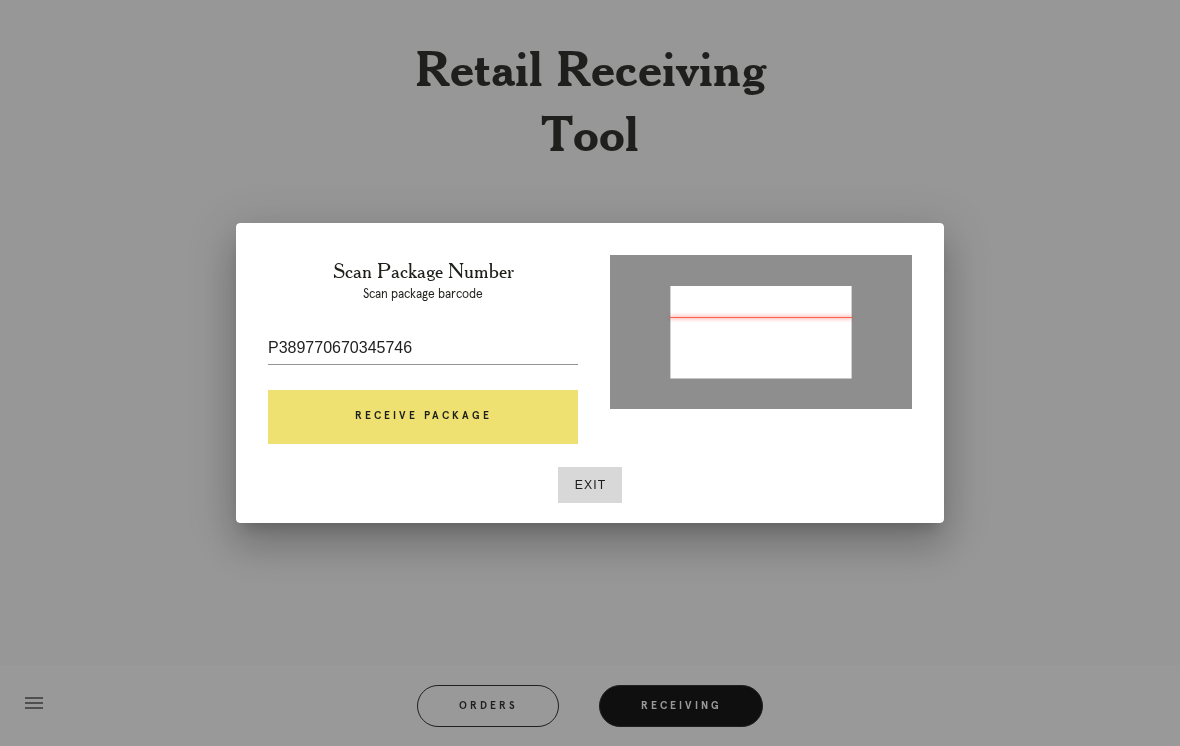 click on "Receive Package" at bounding box center (423, 417) 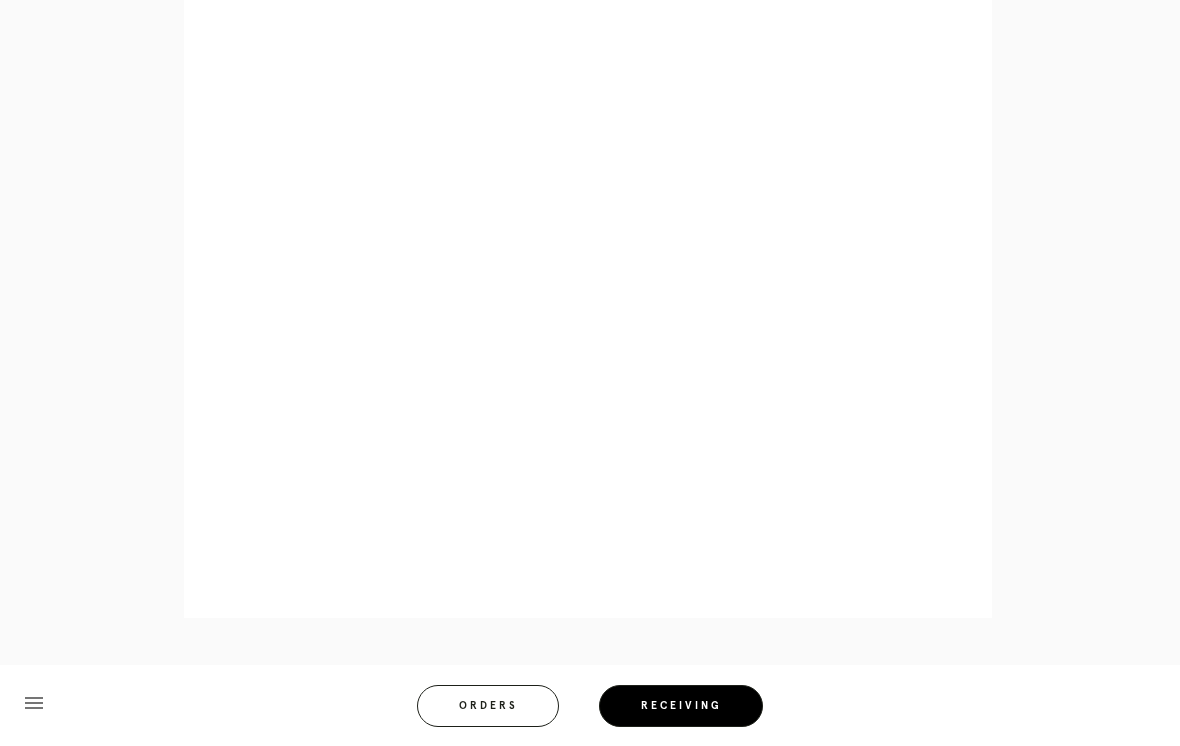scroll, scrollTop: 852, scrollLeft: 0, axis: vertical 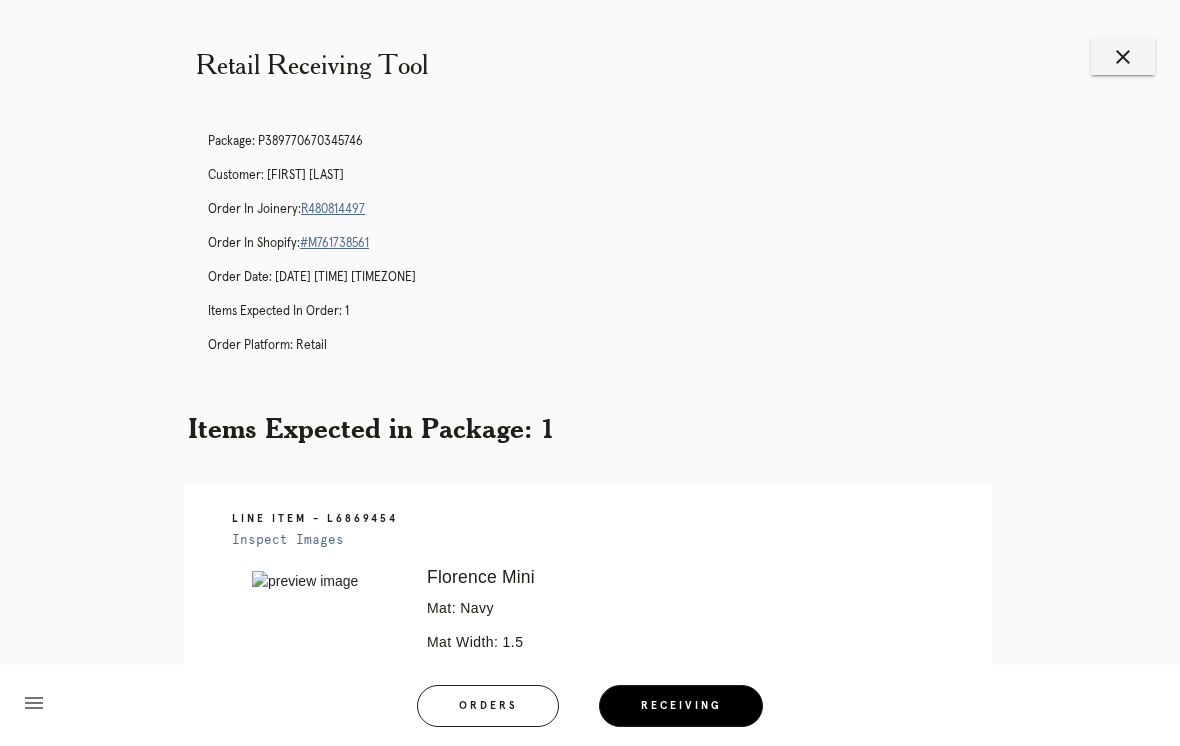 click on "close" at bounding box center (1123, 57) 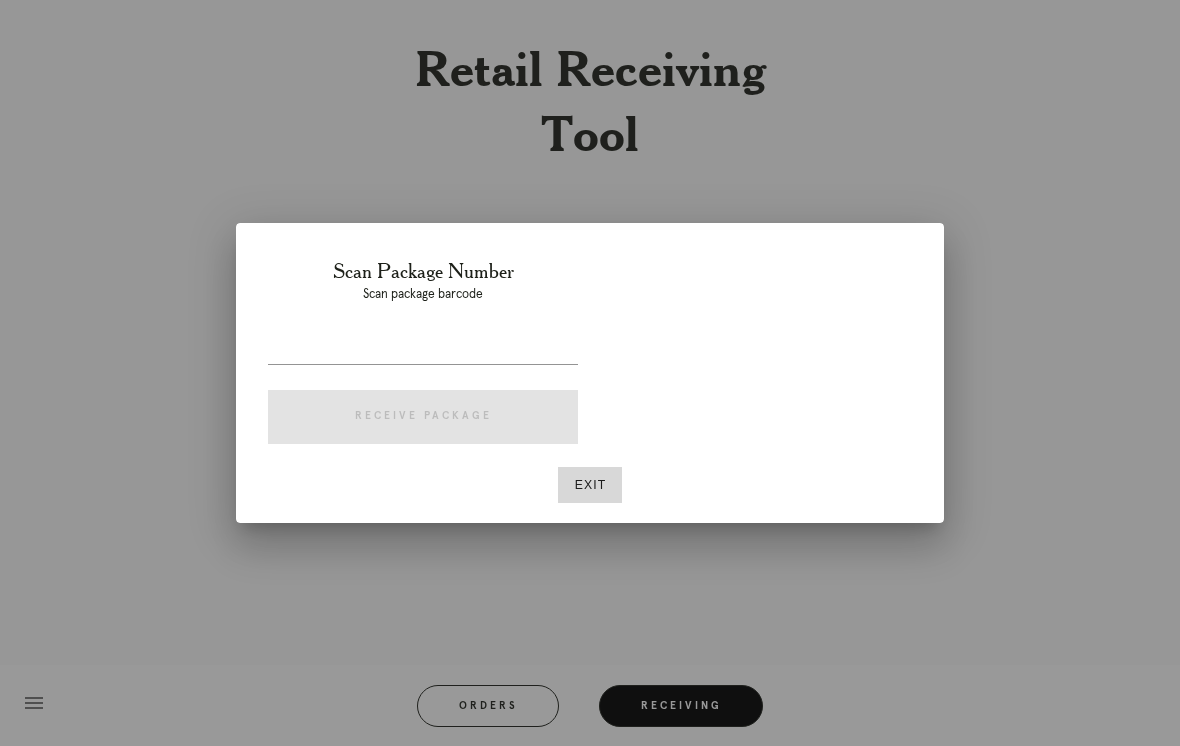 scroll, scrollTop: 0, scrollLeft: 0, axis: both 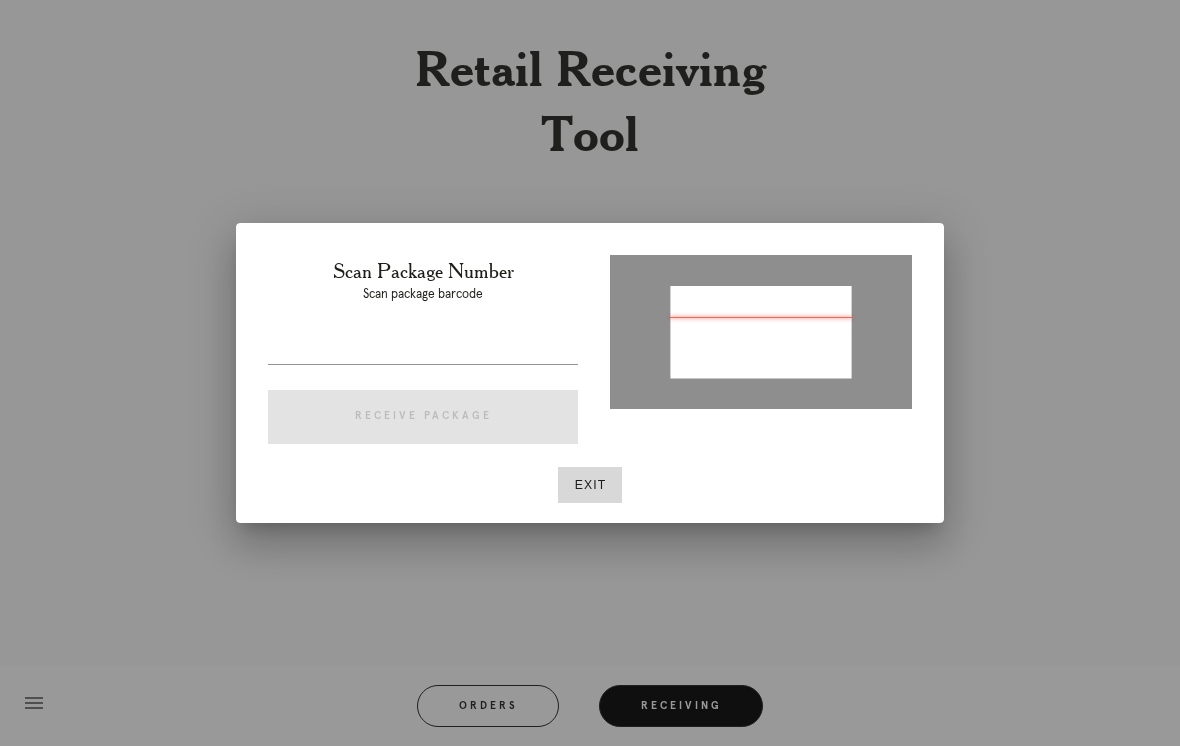type on "[NUMBER]" 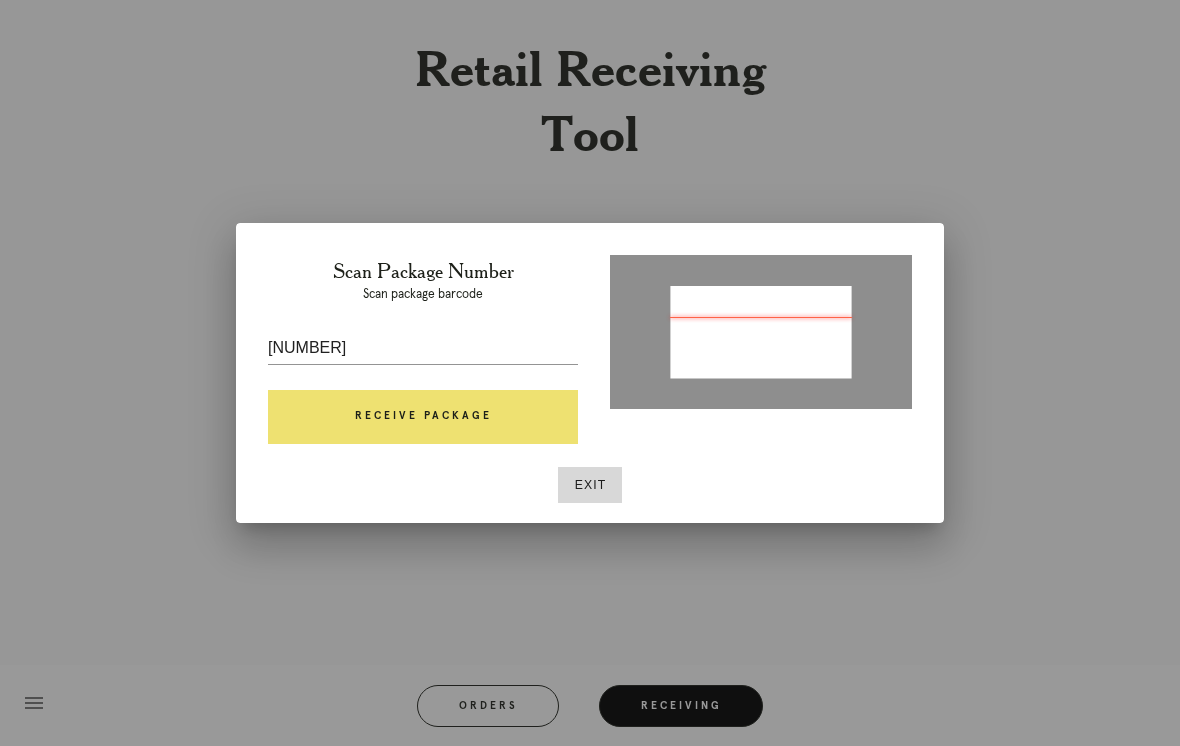 click on "Receive Package" at bounding box center (423, 417) 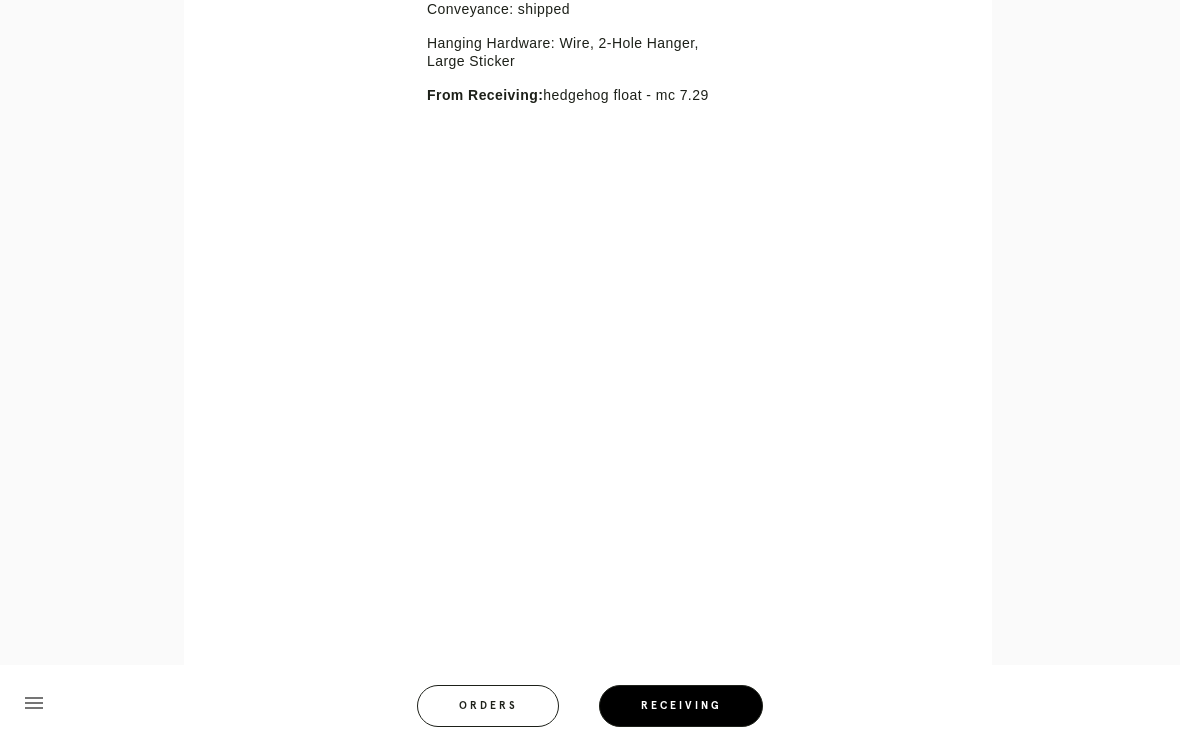 scroll, scrollTop: 801, scrollLeft: 0, axis: vertical 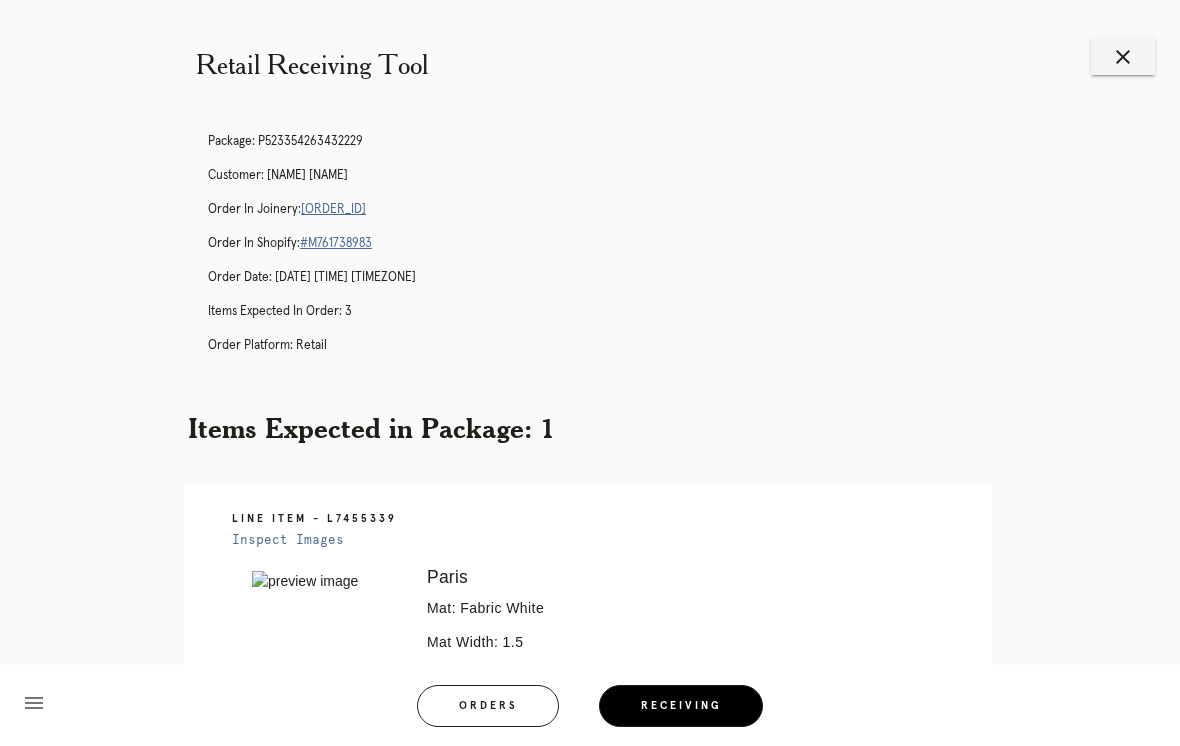 click on "close" at bounding box center (1123, 57) 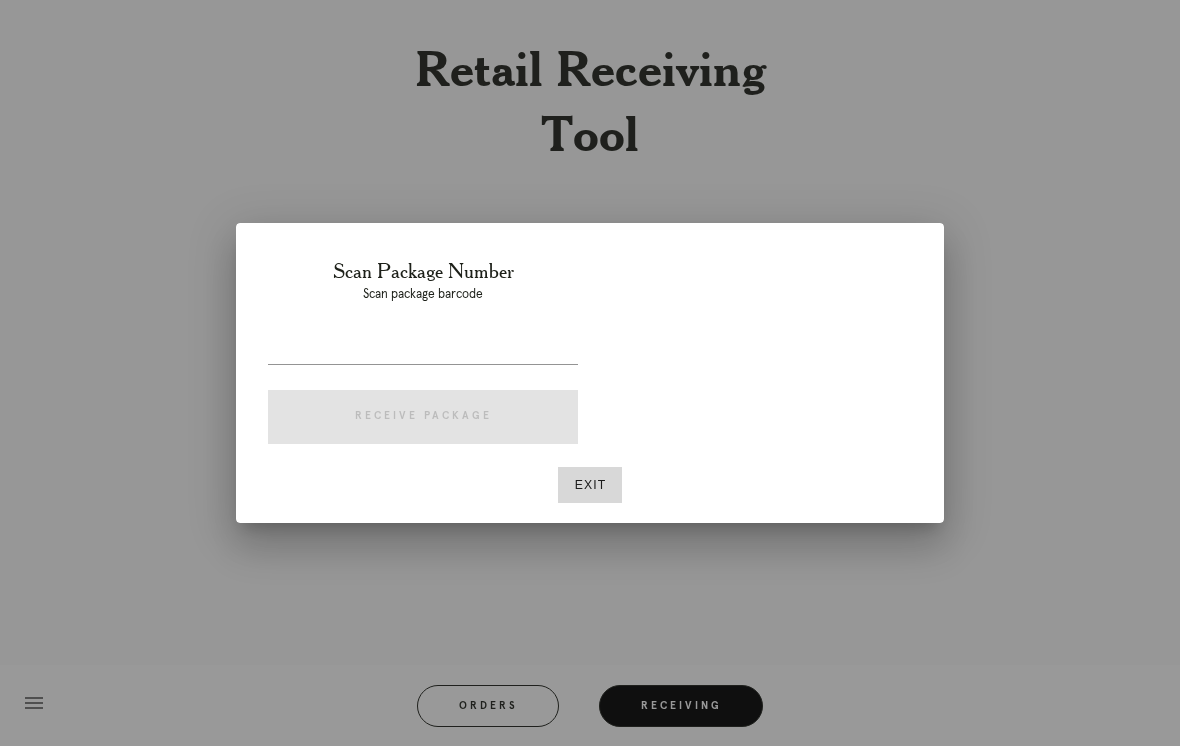 scroll, scrollTop: 0, scrollLeft: 0, axis: both 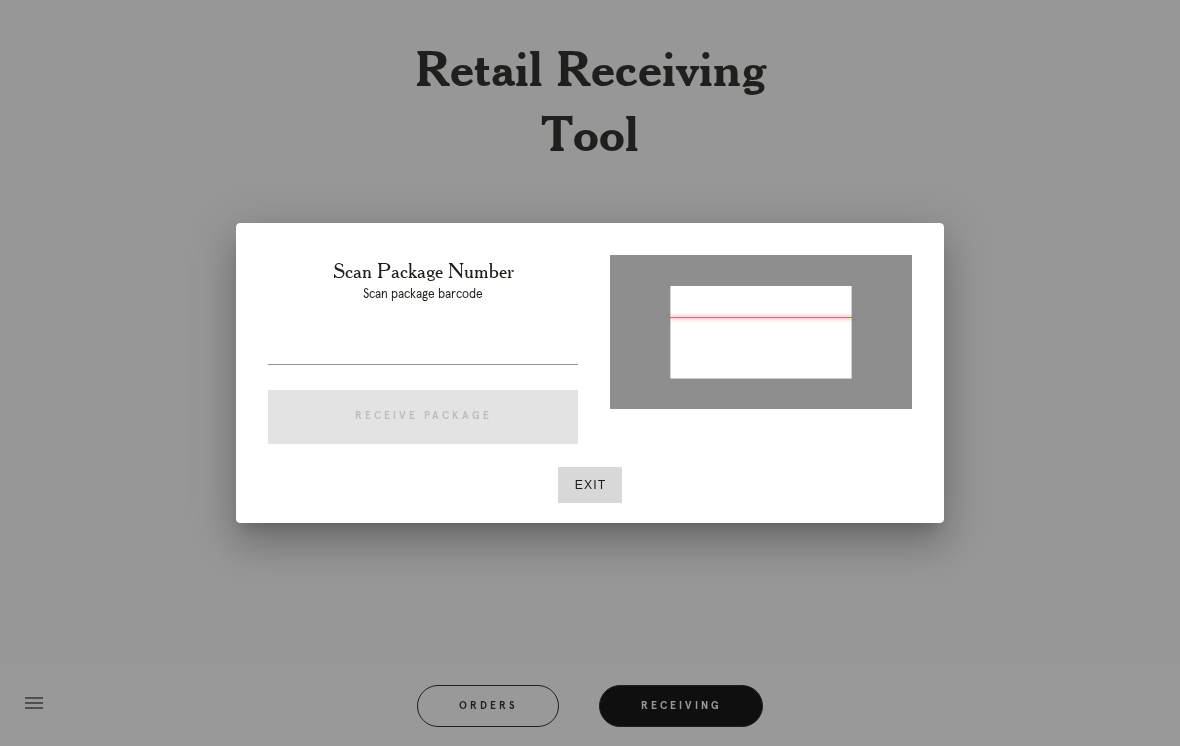 type on "P488529739065977" 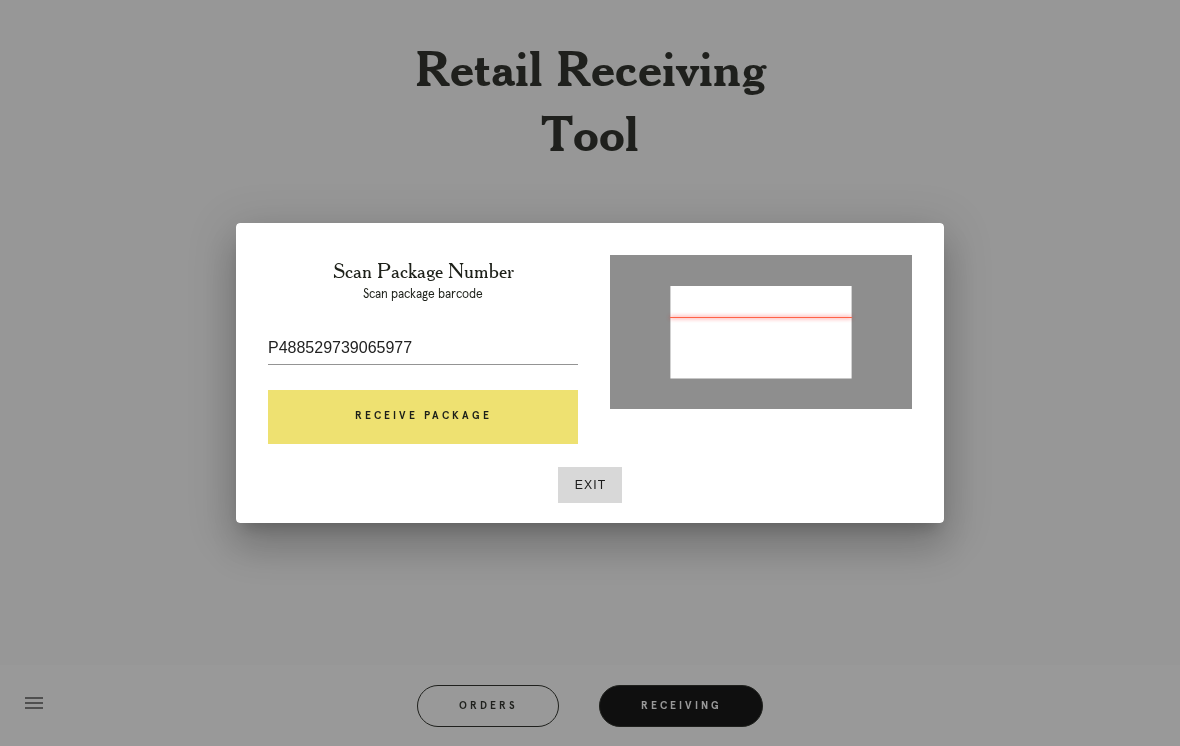 click on "Receive Package" at bounding box center (423, 417) 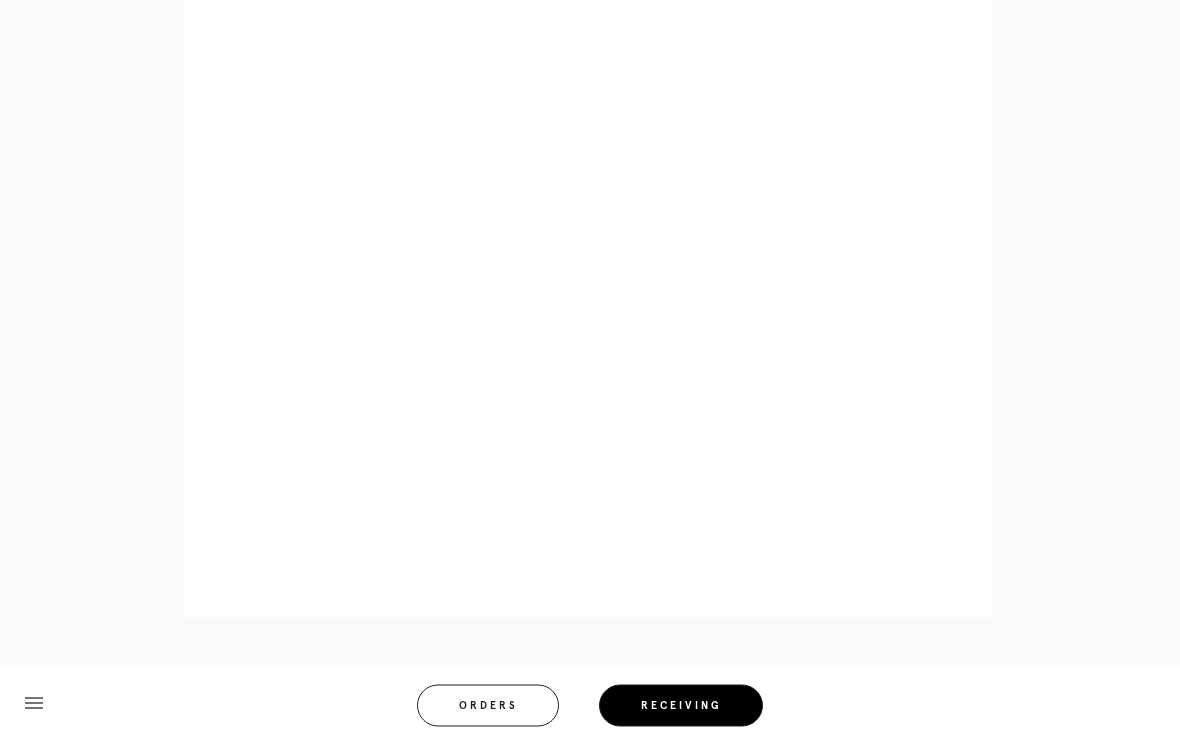 scroll, scrollTop: 974, scrollLeft: 0, axis: vertical 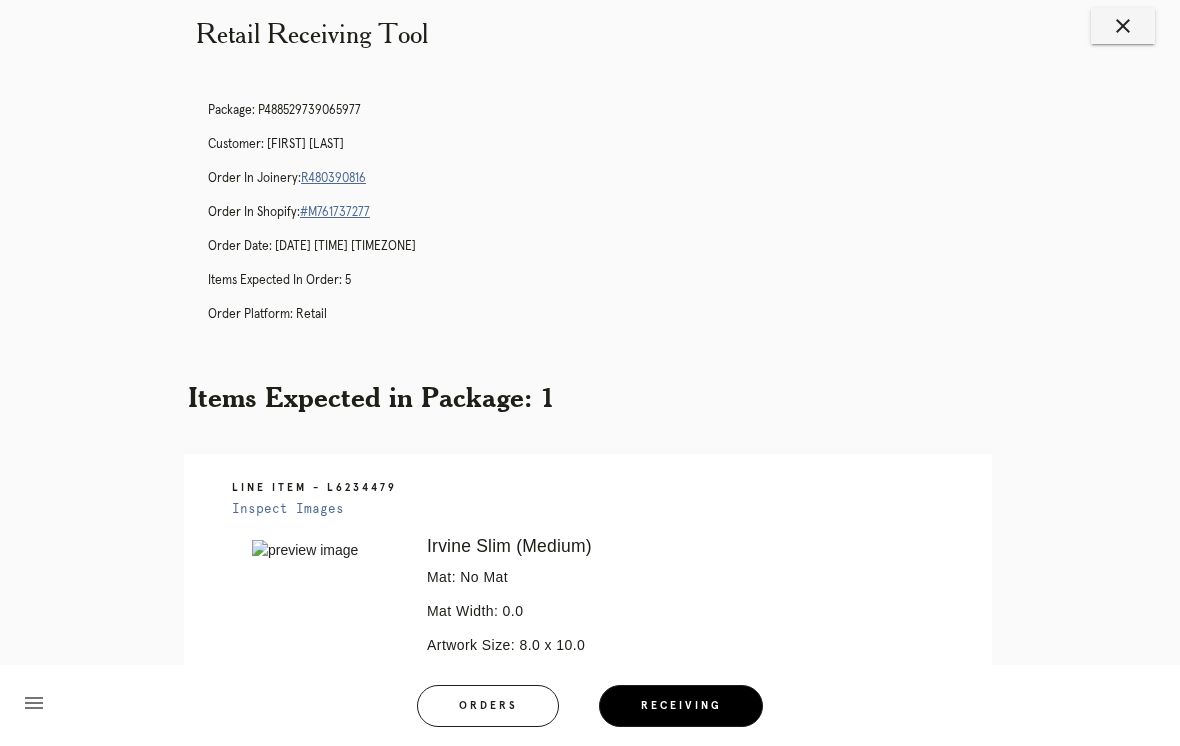 click on "close" at bounding box center (1123, 26) 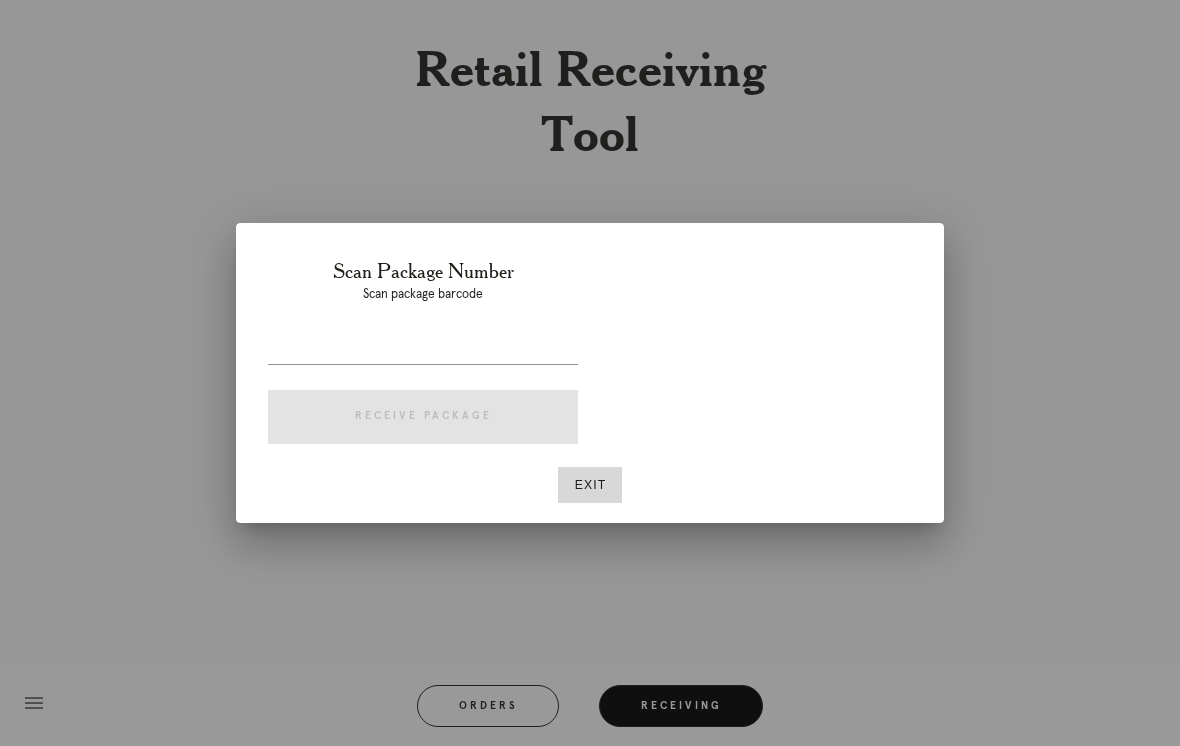 scroll, scrollTop: 31, scrollLeft: 0, axis: vertical 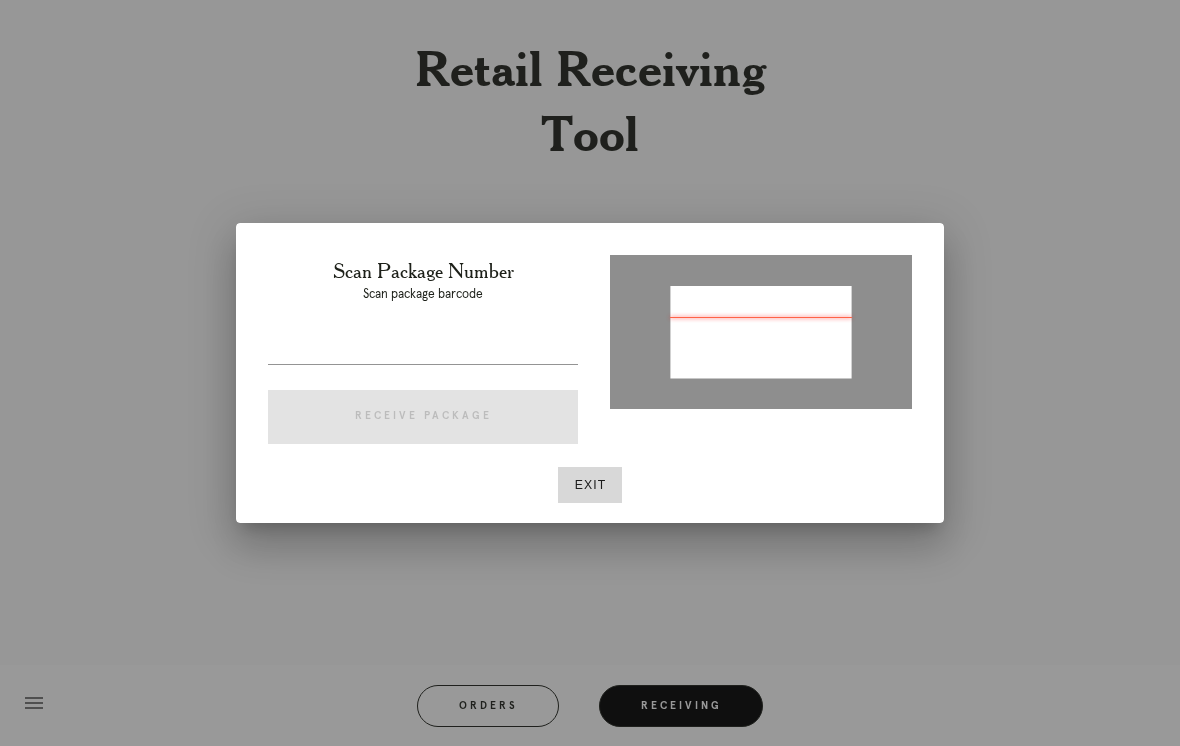 type on "[ORDER_ID]" 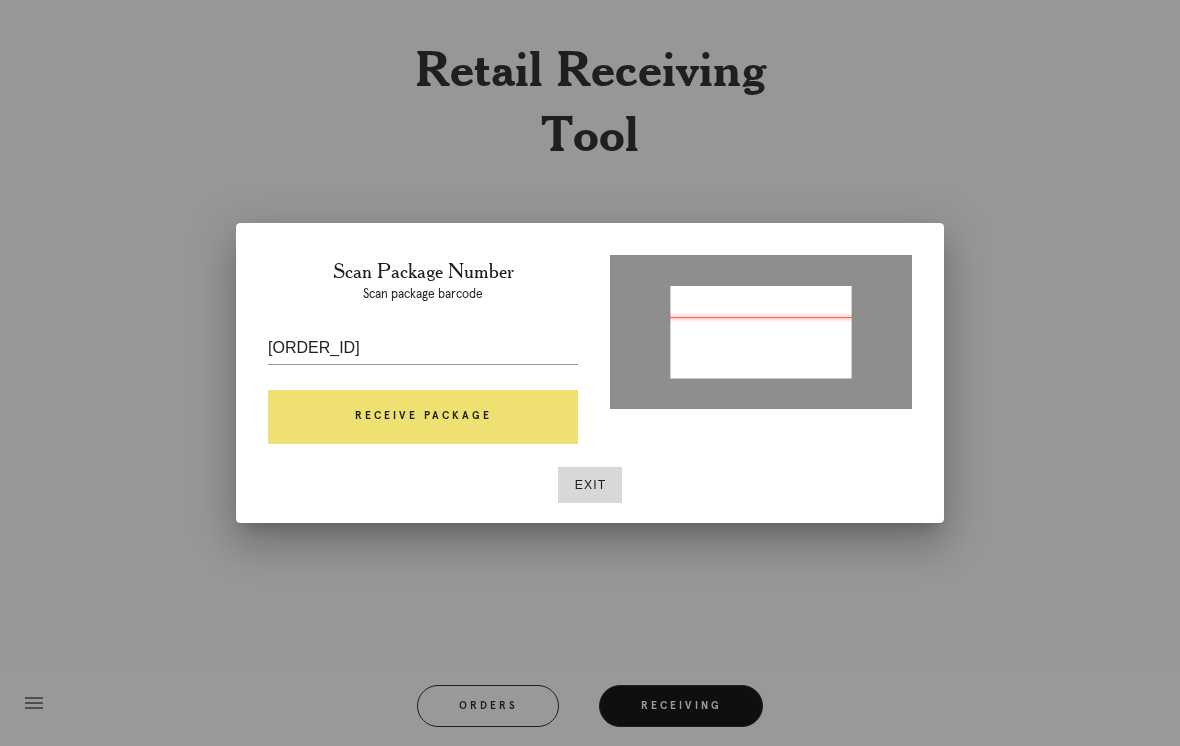 click on "Receive Package" at bounding box center [423, 417] 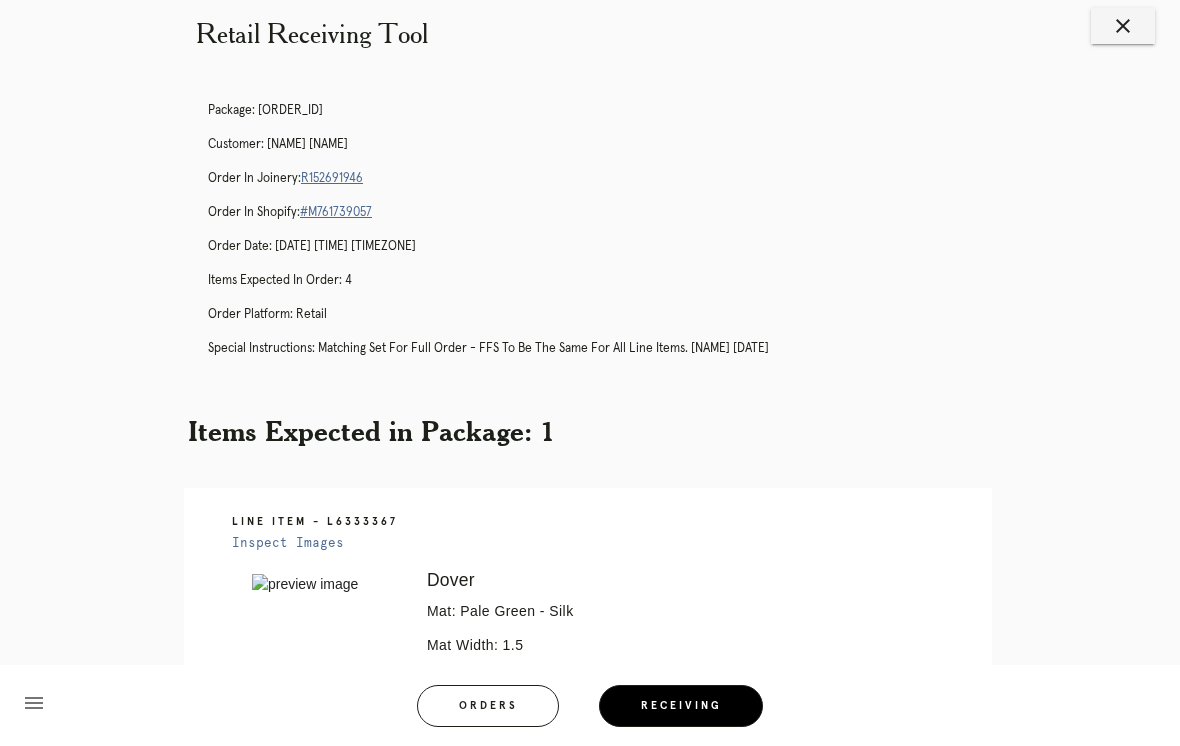 click on "close" at bounding box center [1123, 26] 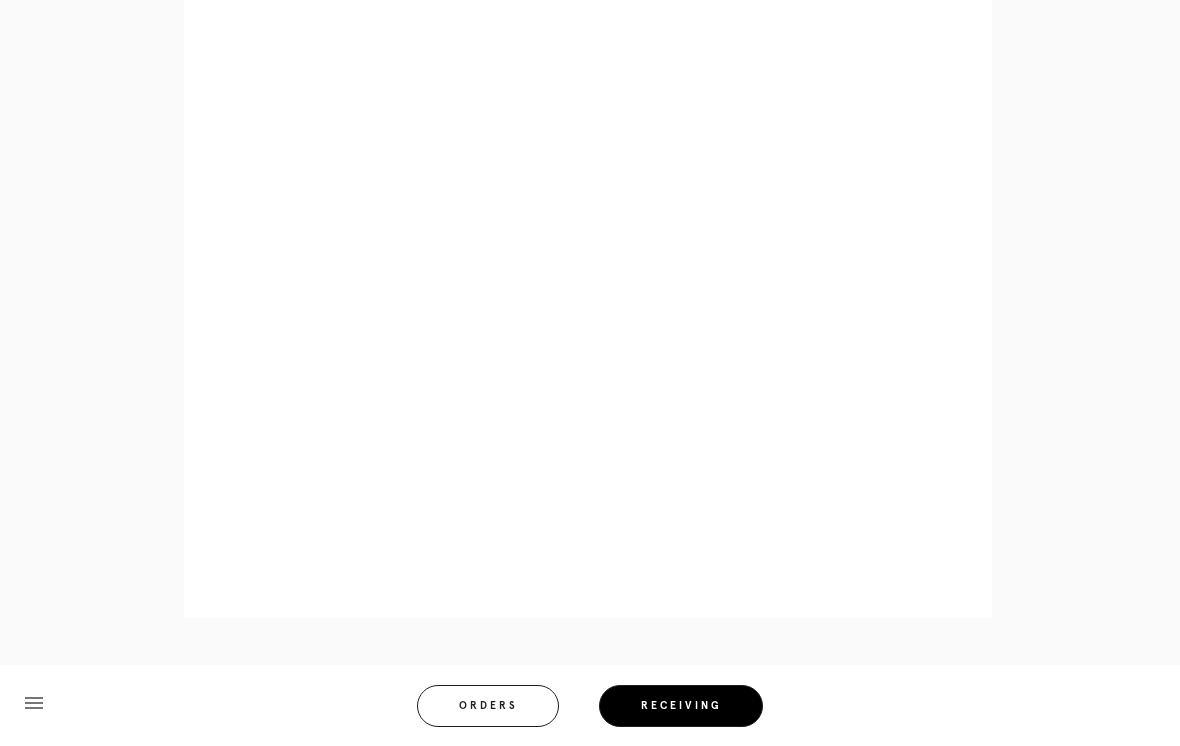 scroll, scrollTop: 992, scrollLeft: 0, axis: vertical 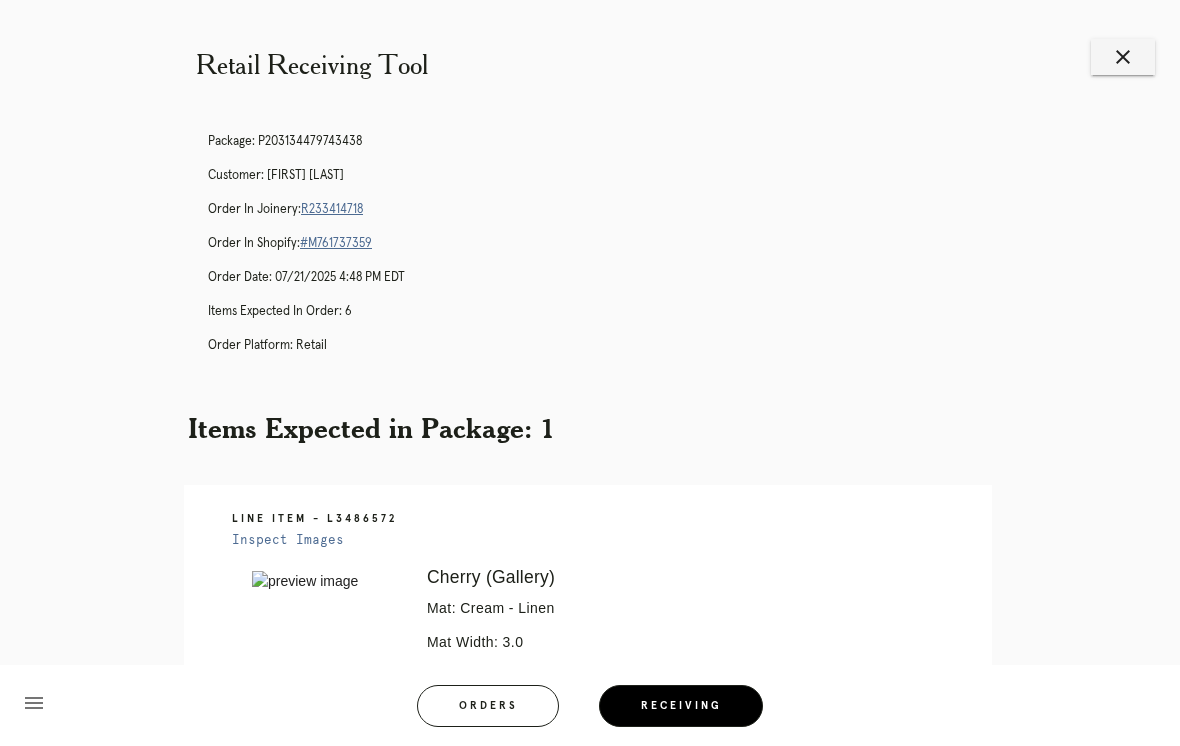 click on "close" at bounding box center (1123, 57) 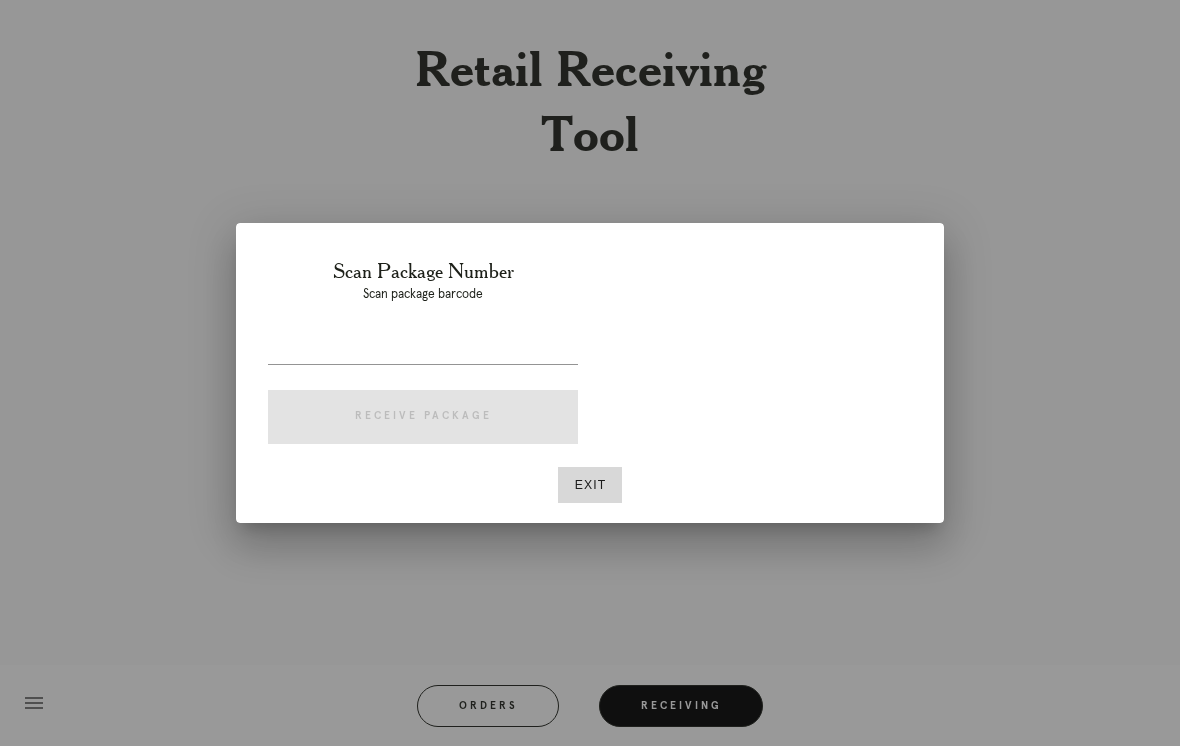 scroll, scrollTop: 0, scrollLeft: 0, axis: both 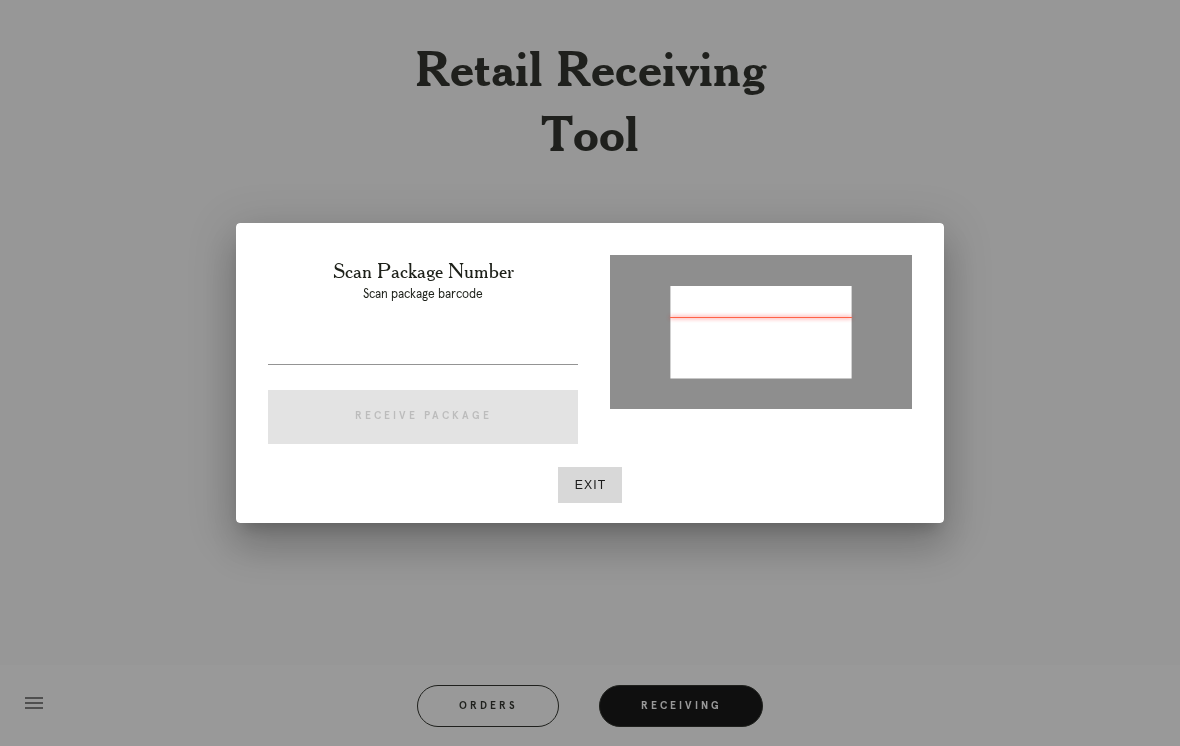 type on "[ID]" 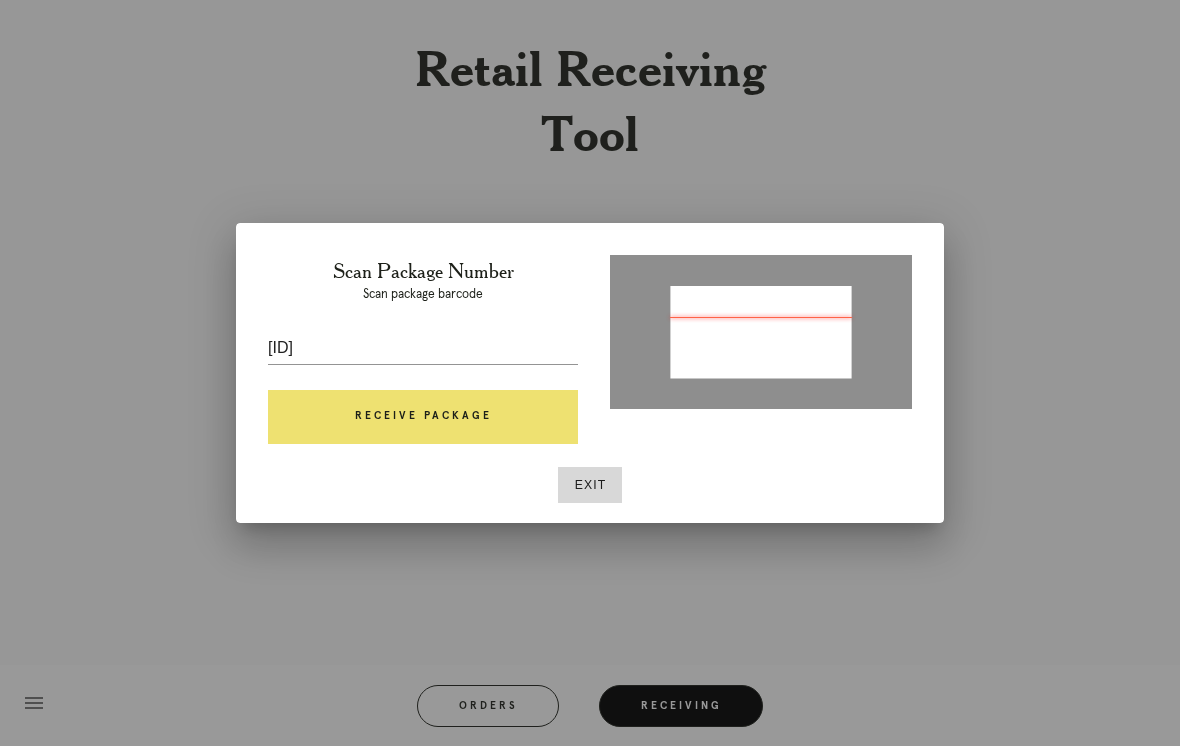click on "Receive Package" at bounding box center [423, 417] 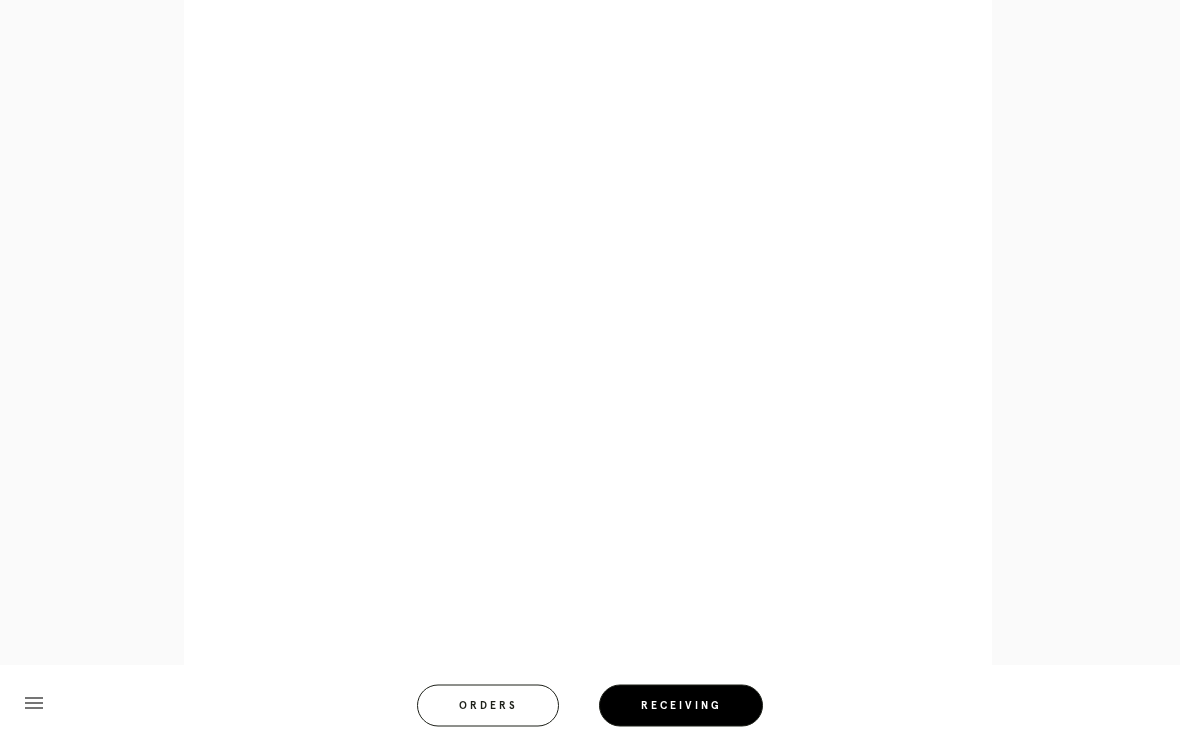scroll, scrollTop: 904, scrollLeft: 0, axis: vertical 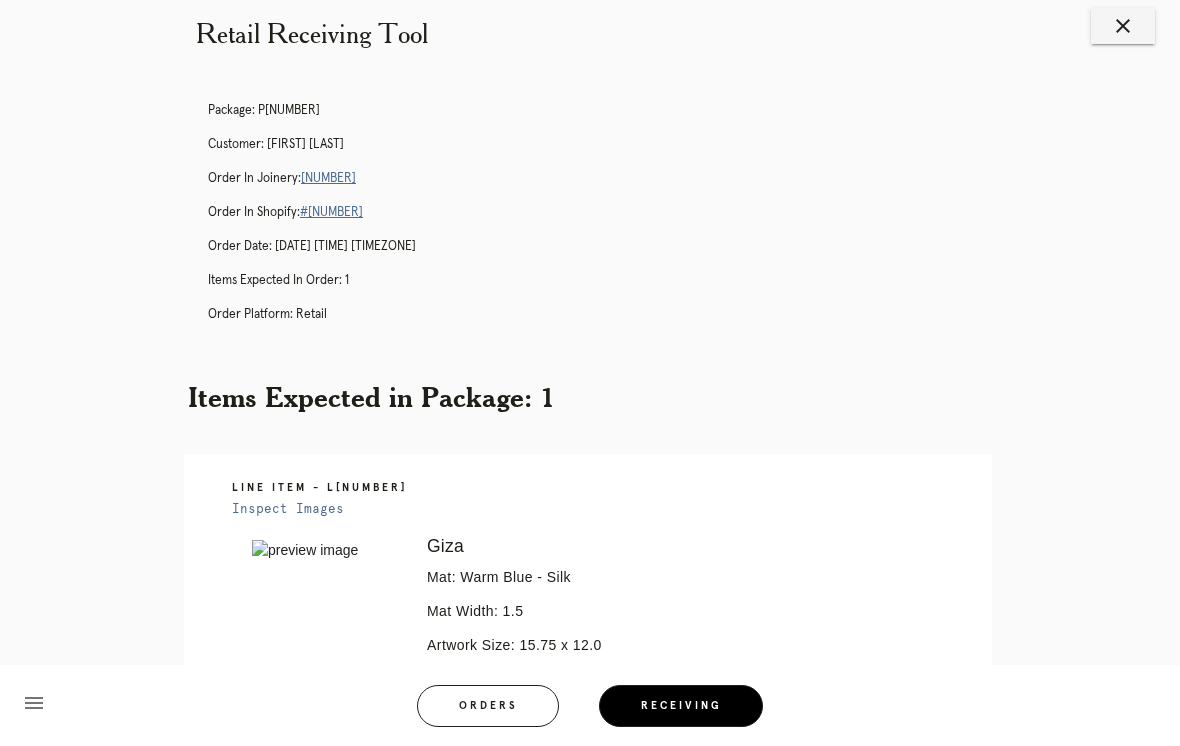 click on "close" at bounding box center [1123, 26] 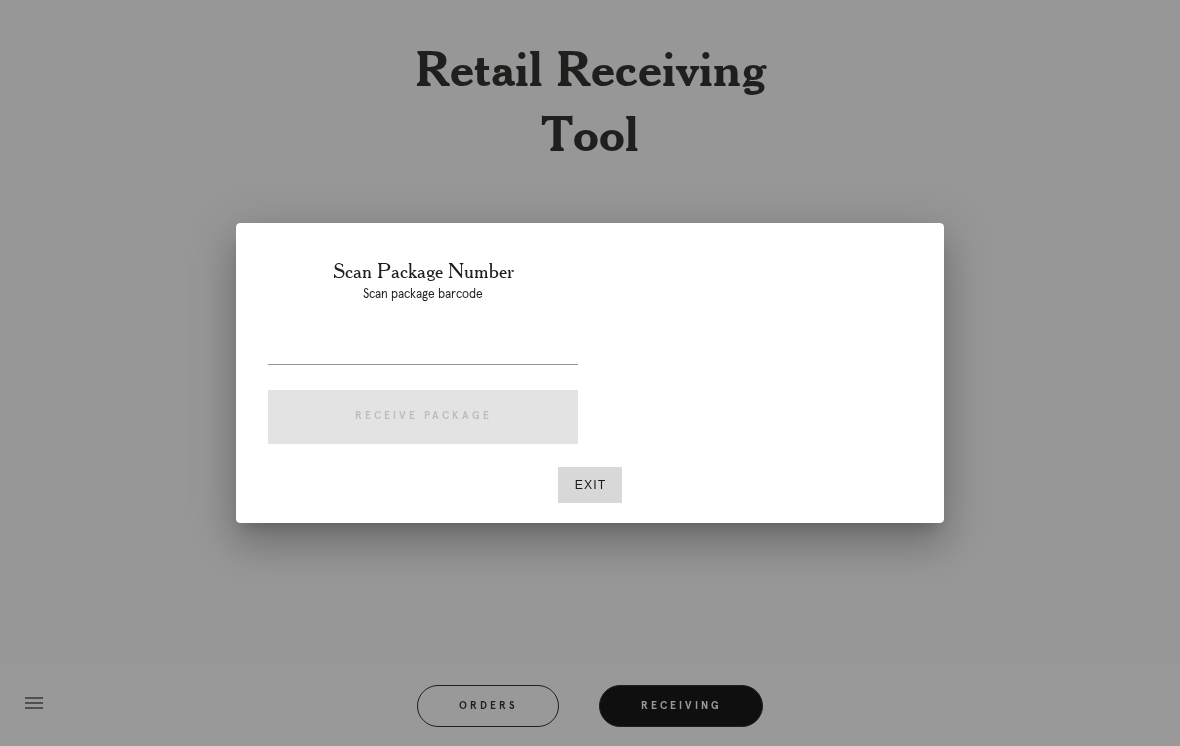 scroll, scrollTop: 31, scrollLeft: 0, axis: vertical 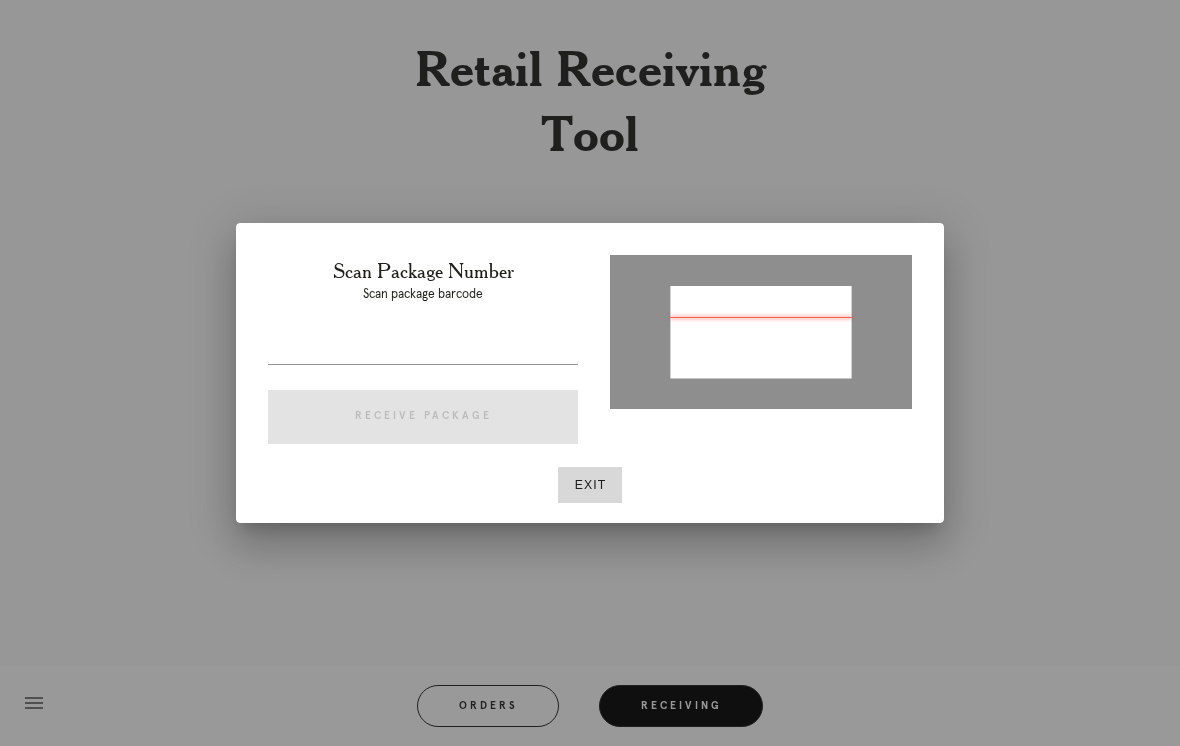 type on "P750980823482934" 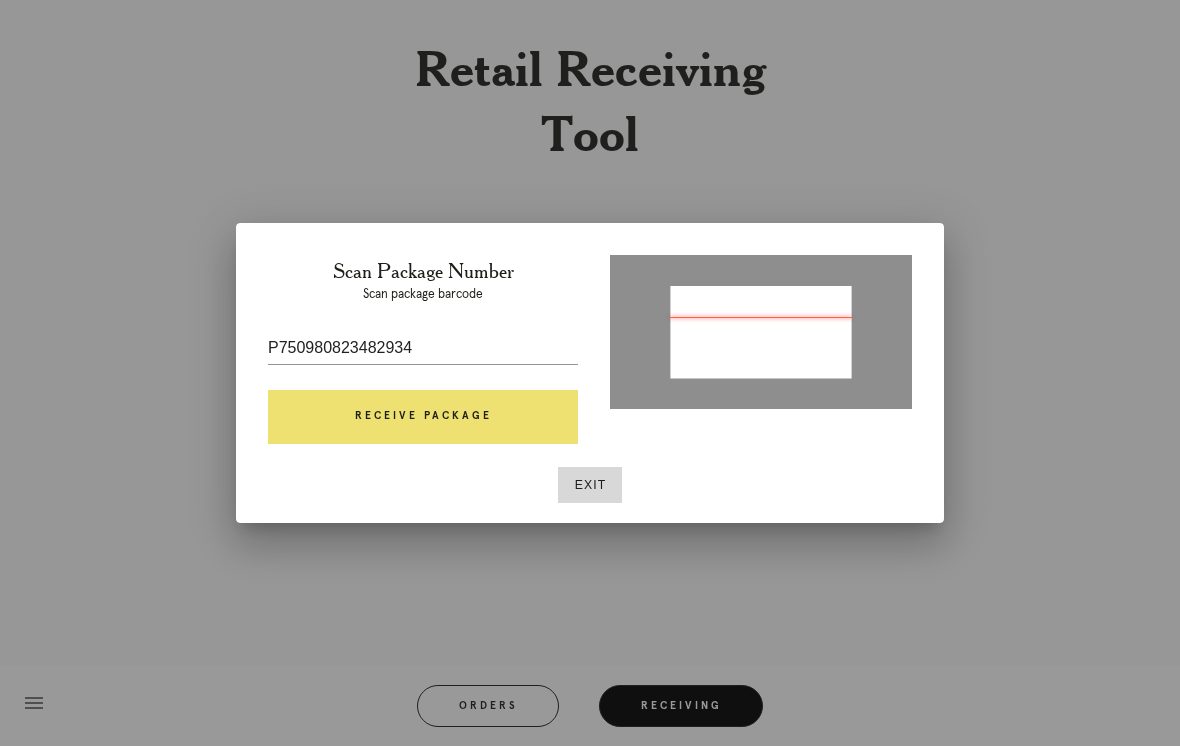 click on "Receive Package" at bounding box center [423, 417] 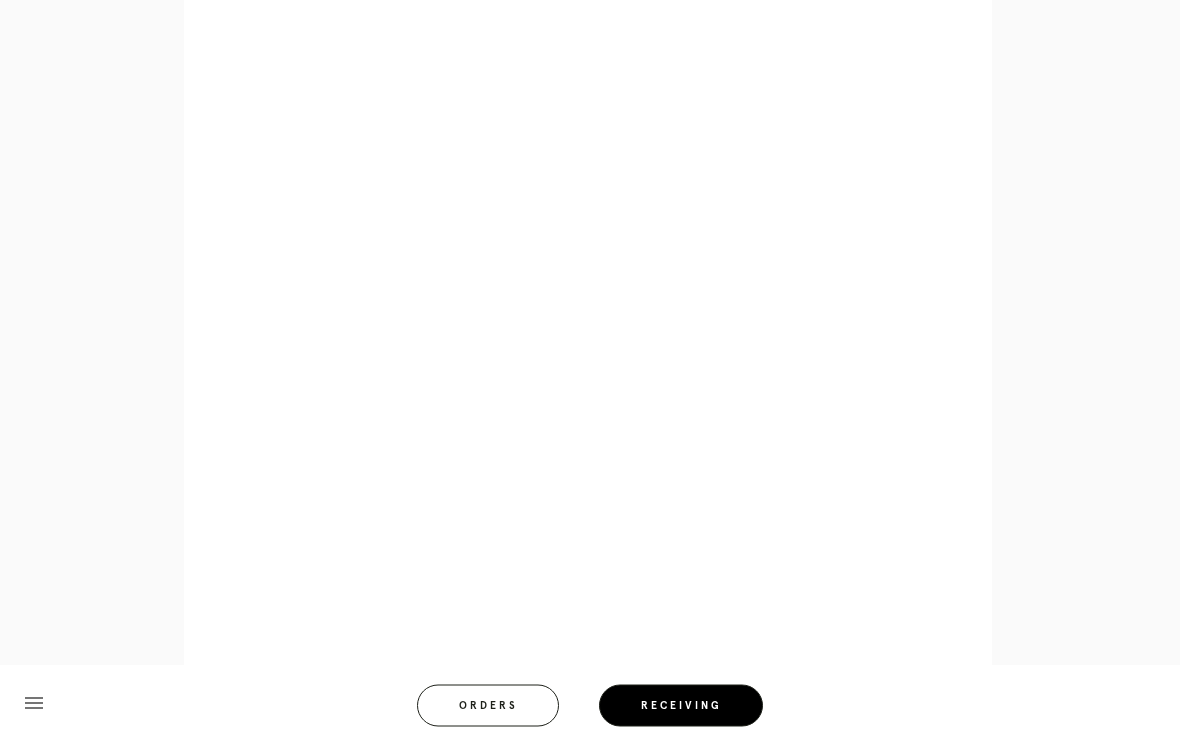 scroll, scrollTop: 904, scrollLeft: 0, axis: vertical 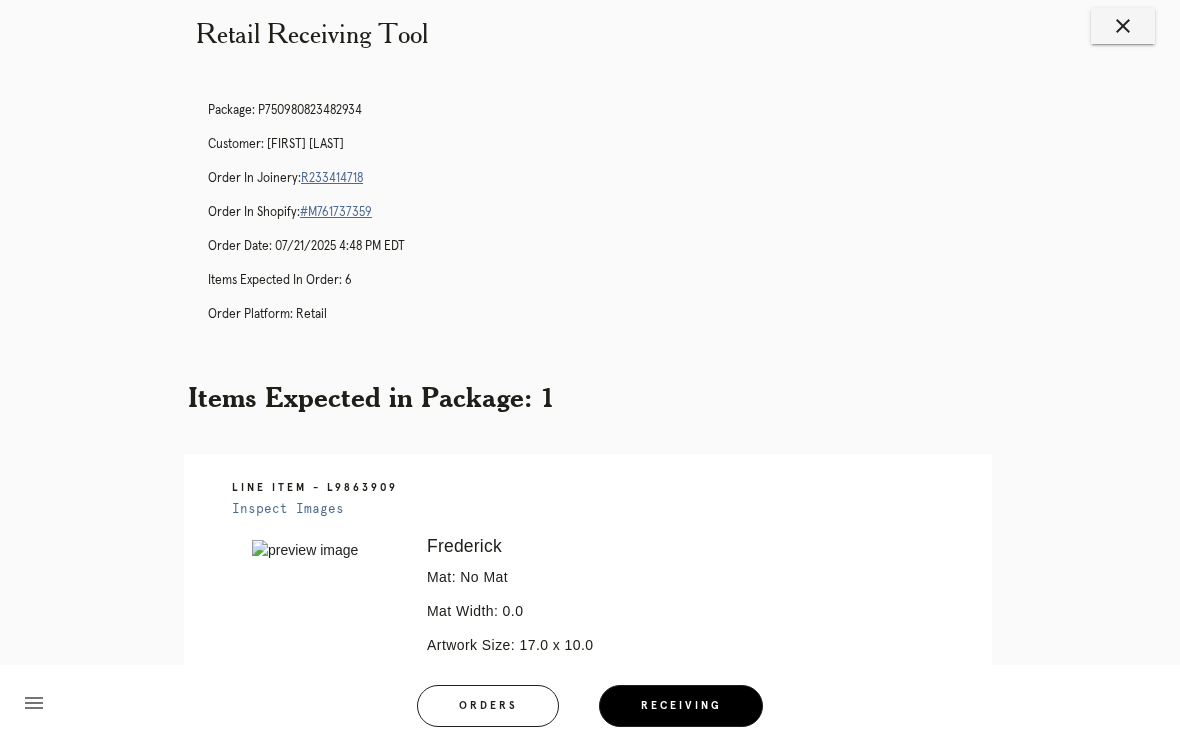 click on "Retail Receiving Tool   close   Package: P750980823482934   Customer: [FIRST] [LAST]
Order in Joinery:
R233414718
Order in Shopify:
#M761737359
Order Date:
[DATE]  [TIME] [TIMEZONE]
Items Expected in Order: 6   Order Platform: retail     Items Expected in Package:  1
Line Item - L9863909
Inspect Images
Error retreiving frame spec #9760009
[CITY]
Mat: No Mat
Mat Width: 0.0
Artwork Size:
17.0
x
10.0
Frame Size:
17.875
x
10.875
Conveyance: shipped
Hanging Hardware: Small Corner Brackets & Large Sticker
Instructions from Retail Associate:
Use existing mat.  KH [DATE]
Ready for Pickup
menu
Orders" at bounding box center (590, 541) 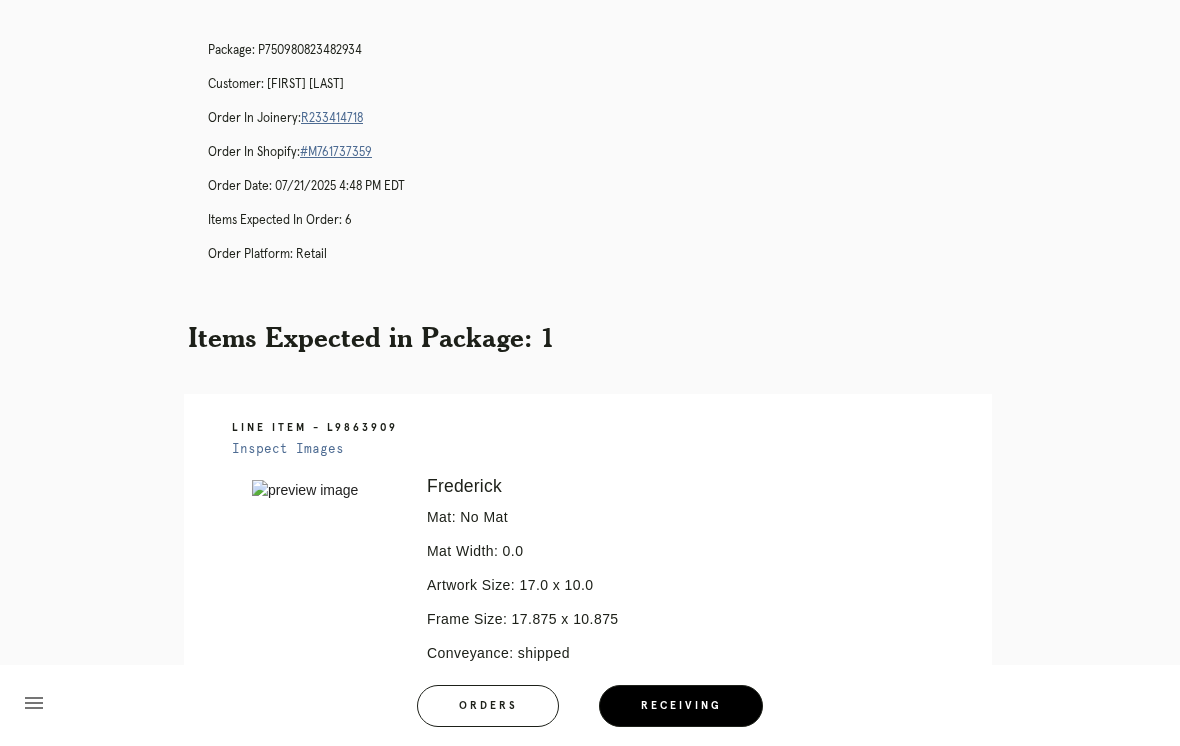 scroll, scrollTop: 0, scrollLeft: 0, axis: both 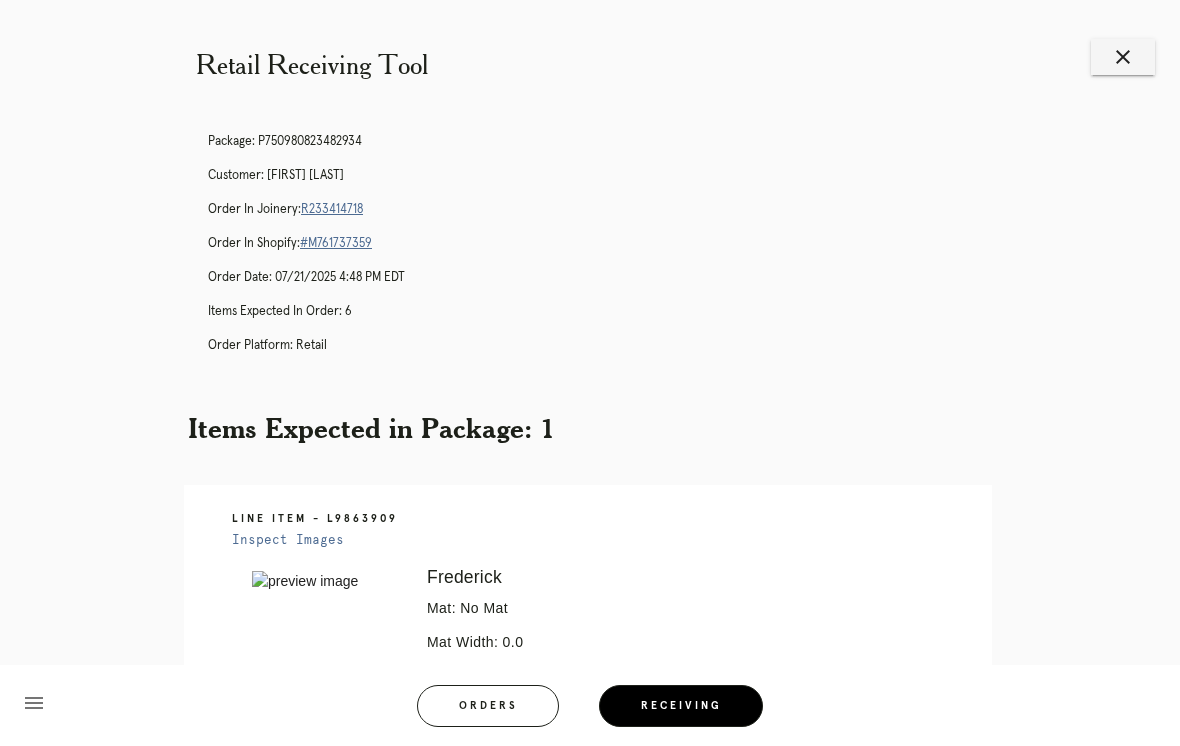 click on "close" at bounding box center (1123, 57) 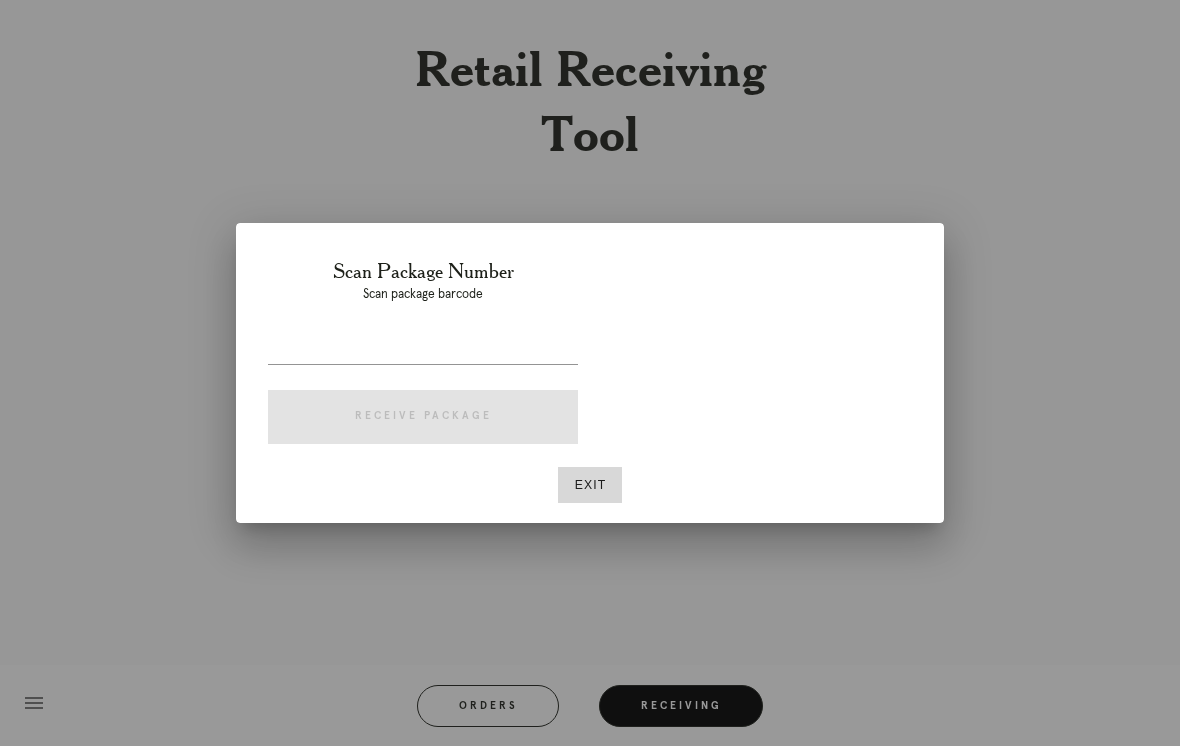 scroll, scrollTop: 0, scrollLeft: 0, axis: both 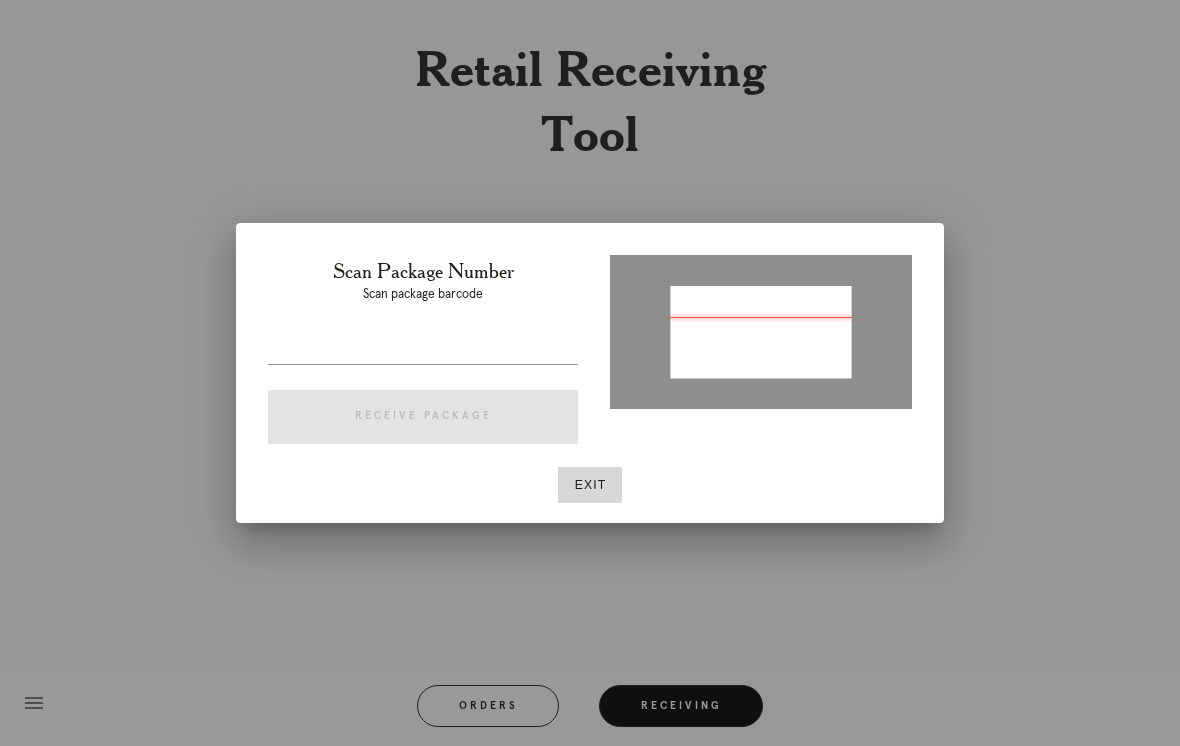 type on "P245918694994120" 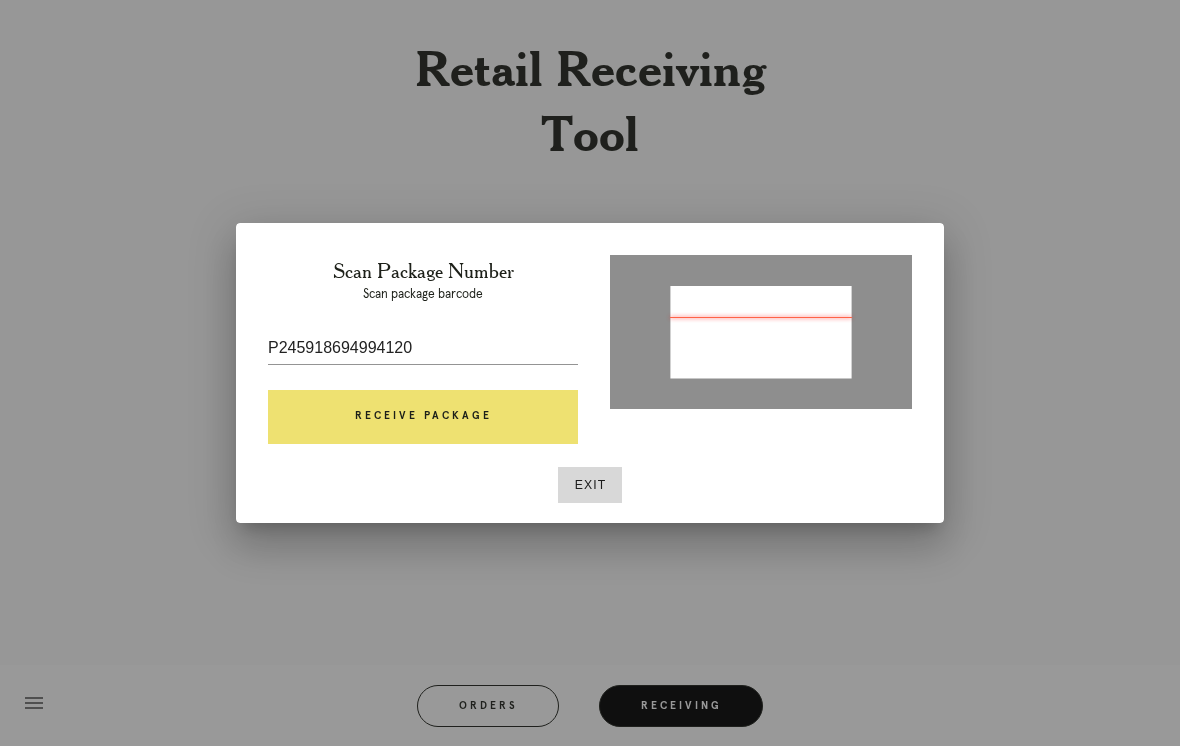 click on "Receive Package" at bounding box center [423, 417] 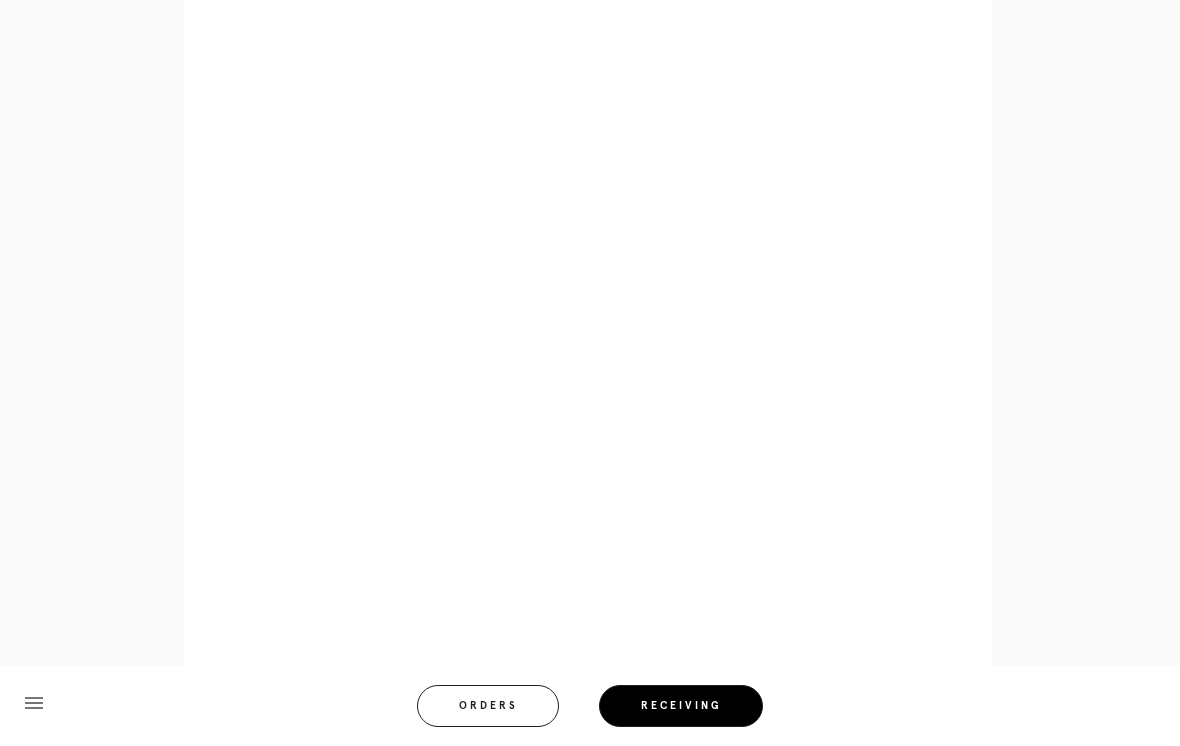 scroll, scrollTop: 980, scrollLeft: 0, axis: vertical 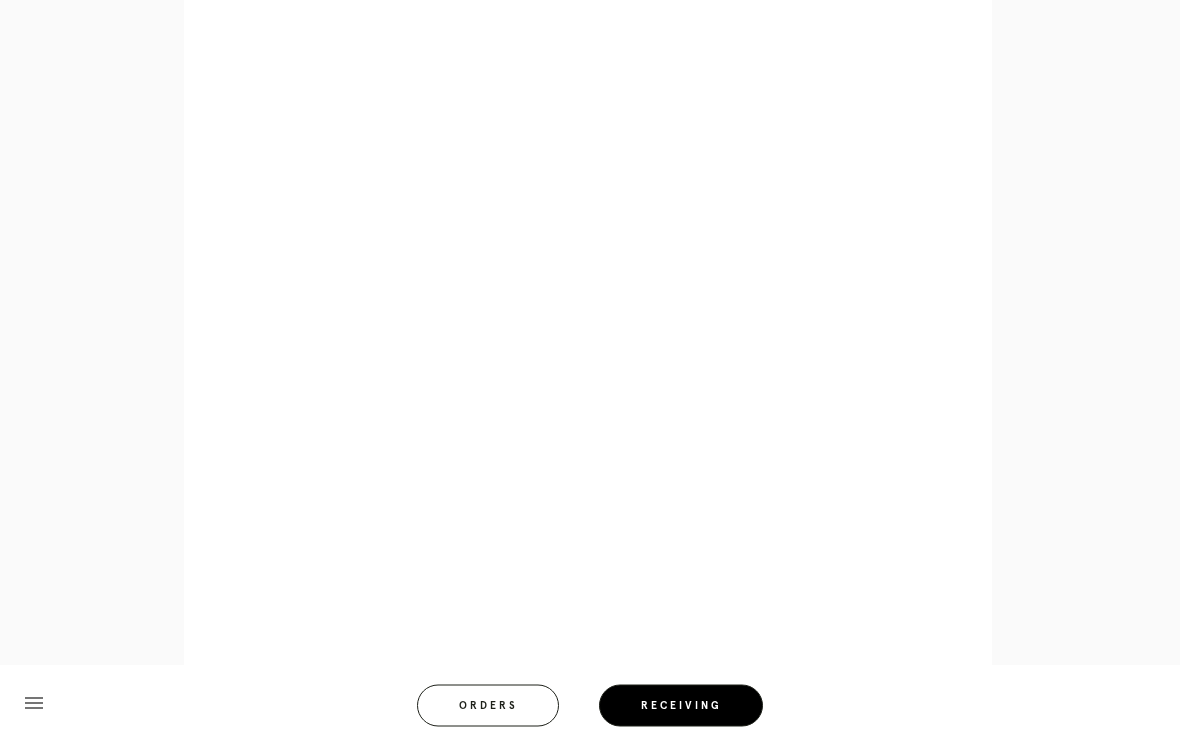 click on "menu
Orders
Receiving
Logged in as:   darby.finch@framebridge.com   Winnetka
Logout" at bounding box center (590, 712) 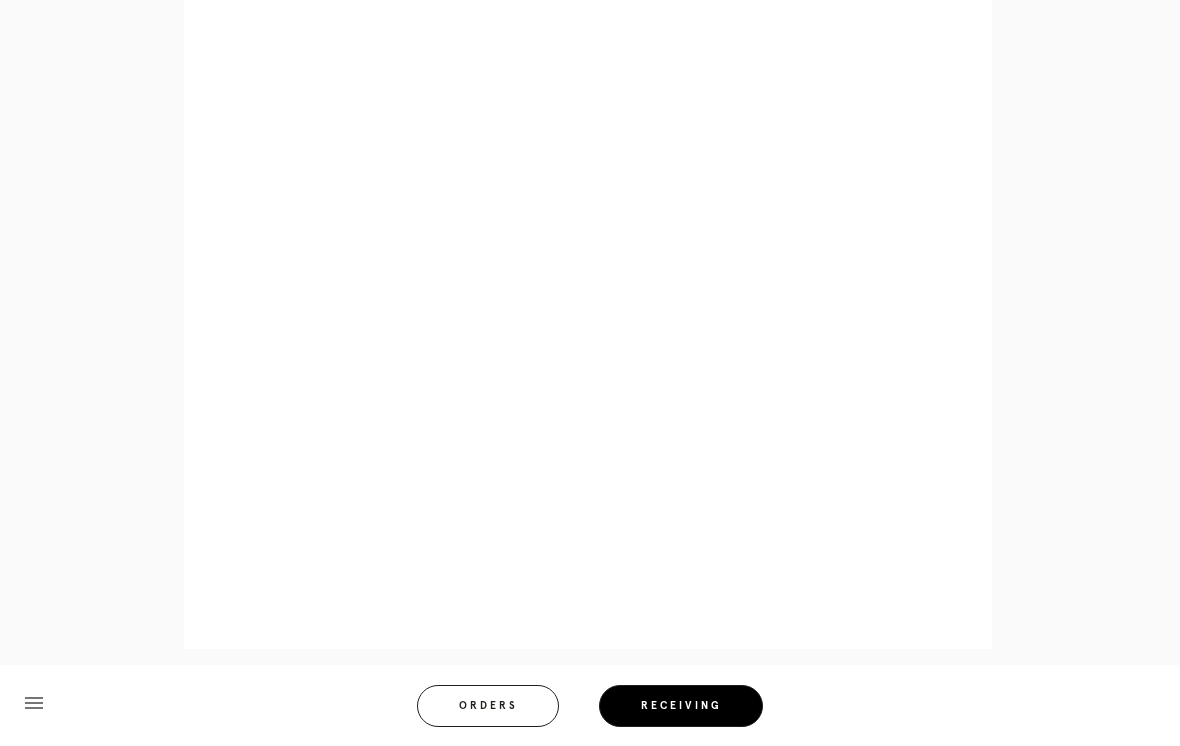 scroll, scrollTop: 904, scrollLeft: 0, axis: vertical 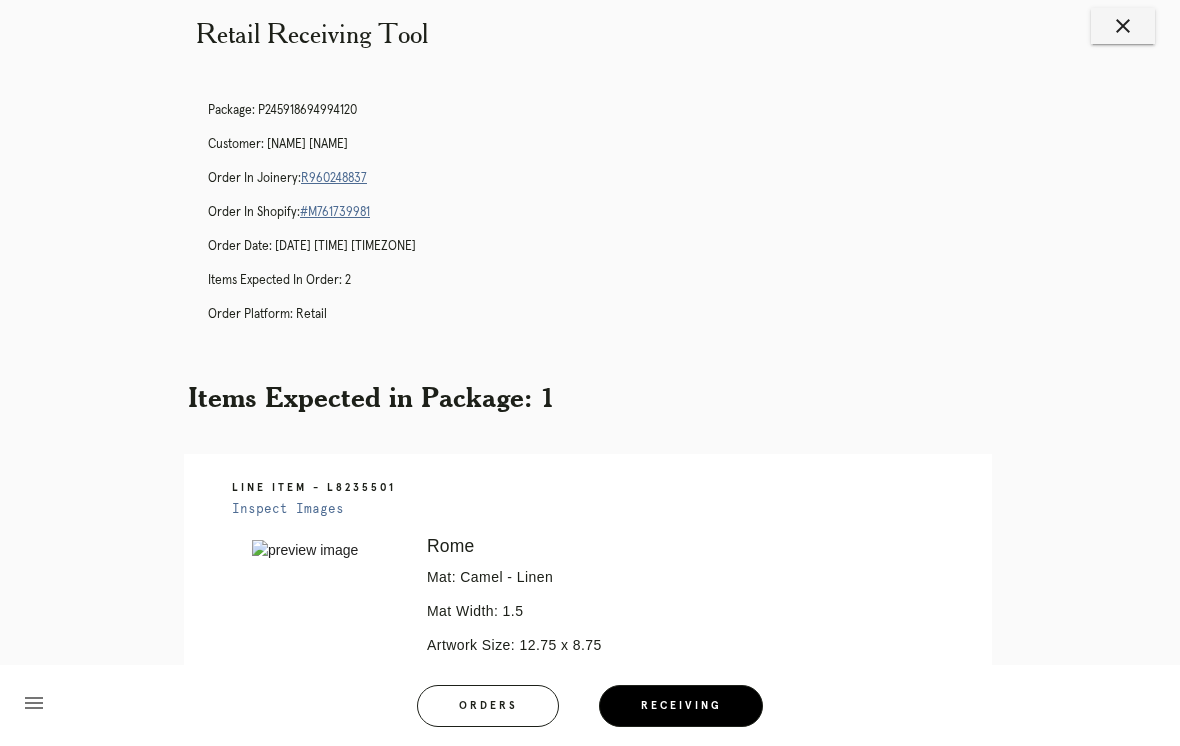 click on "close" at bounding box center [1123, 26] 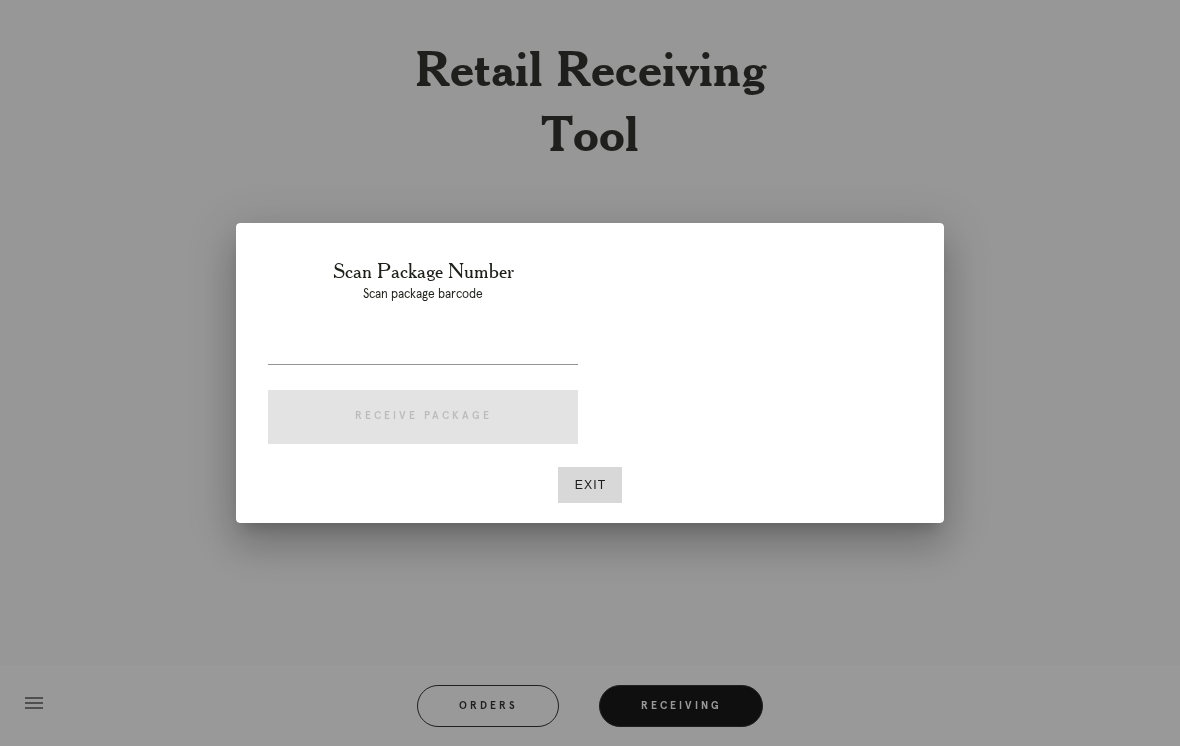 scroll, scrollTop: 31, scrollLeft: 0, axis: vertical 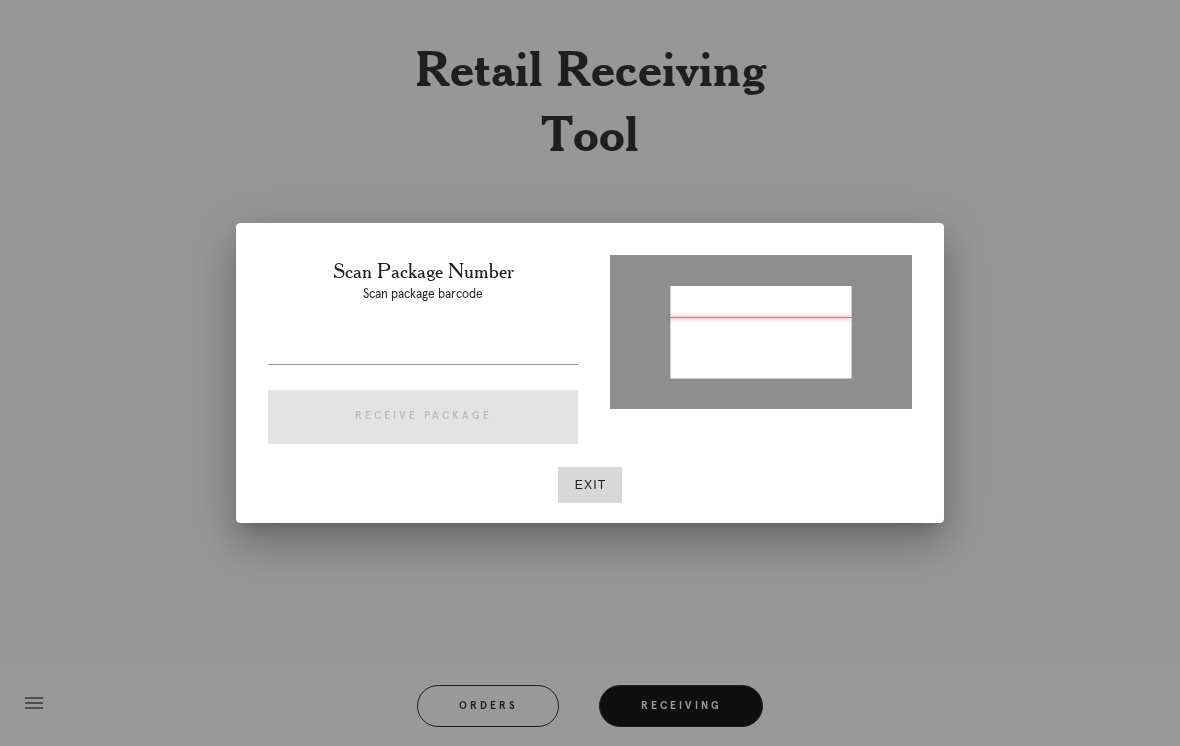 type on "P751120256960822" 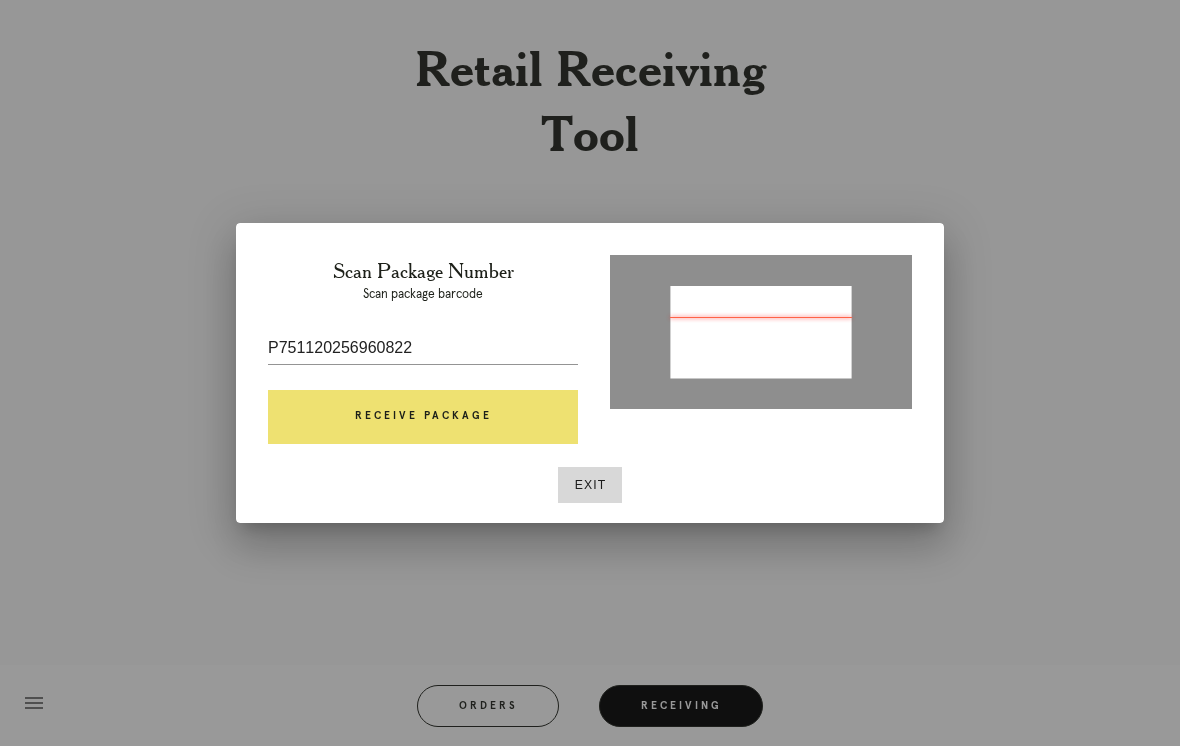 click on "Receive Package" at bounding box center (423, 417) 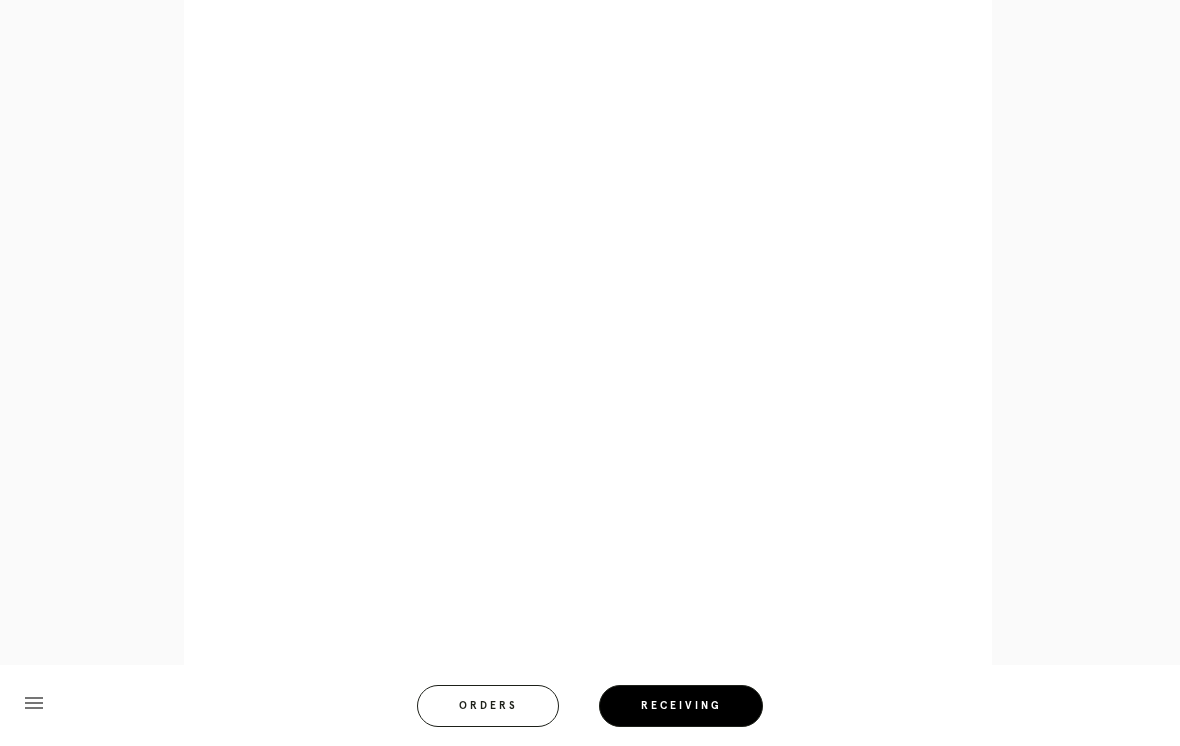 scroll, scrollTop: 1062, scrollLeft: 0, axis: vertical 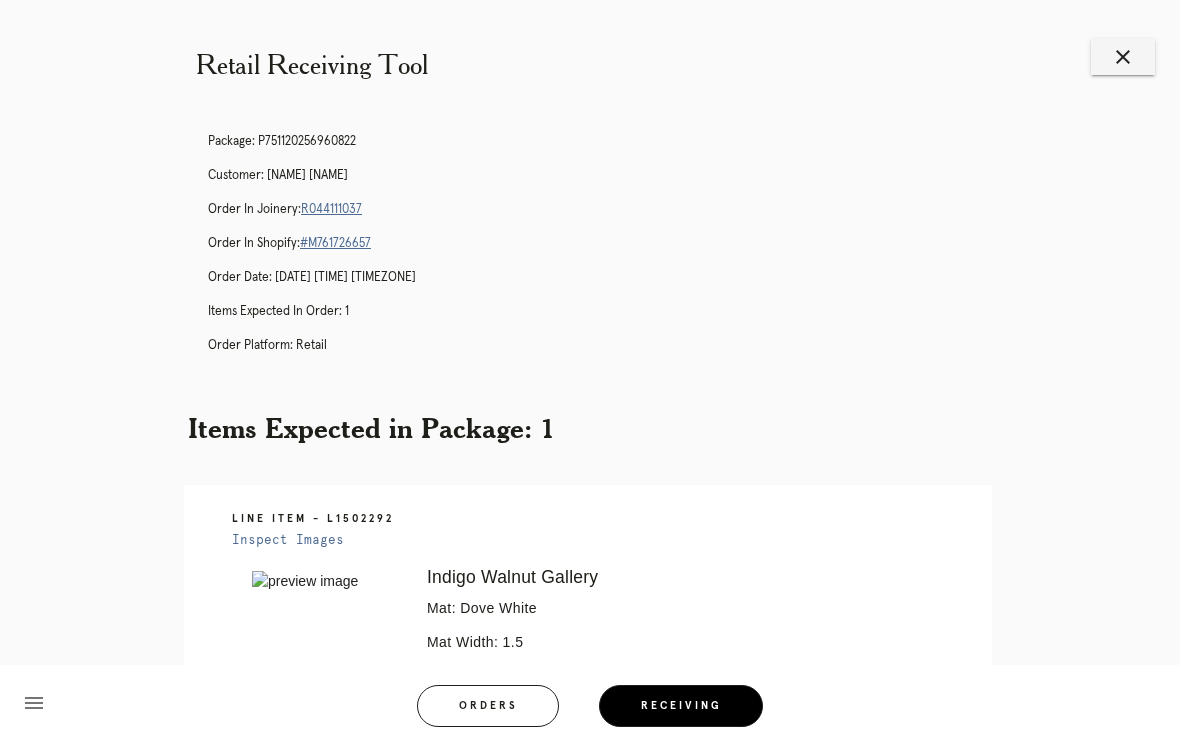 click on "Receiving" at bounding box center [681, 706] 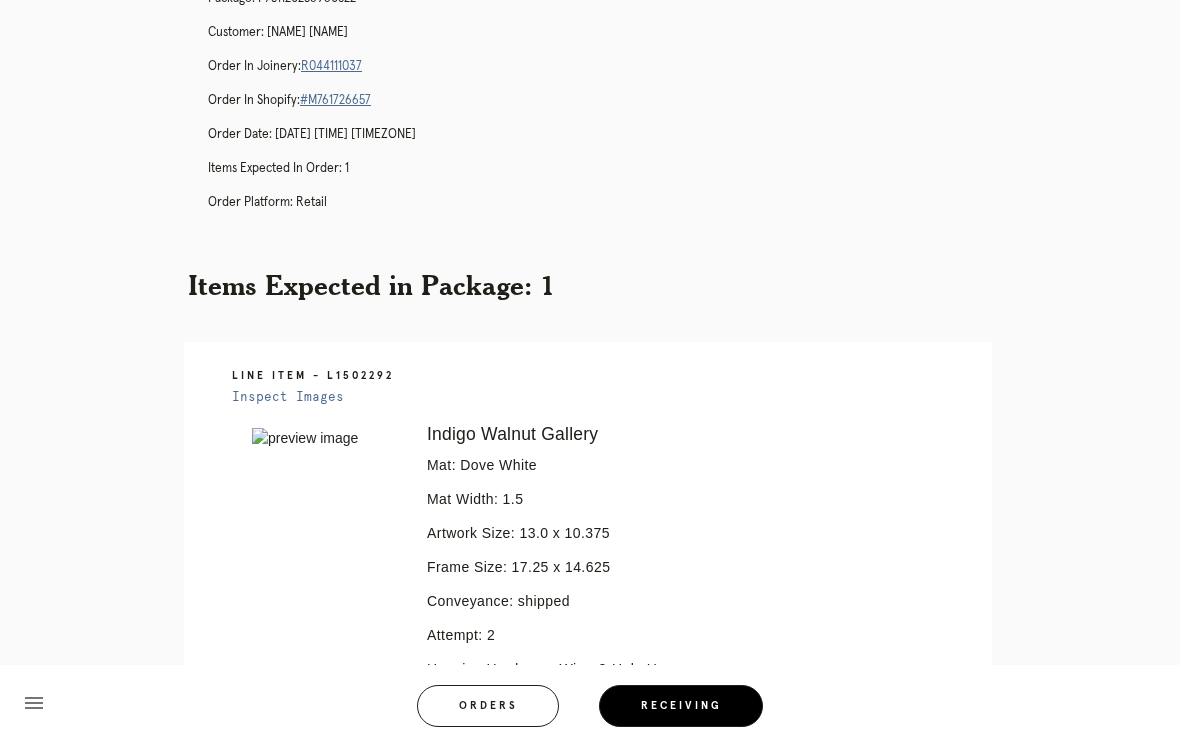 scroll, scrollTop: 0, scrollLeft: 0, axis: both 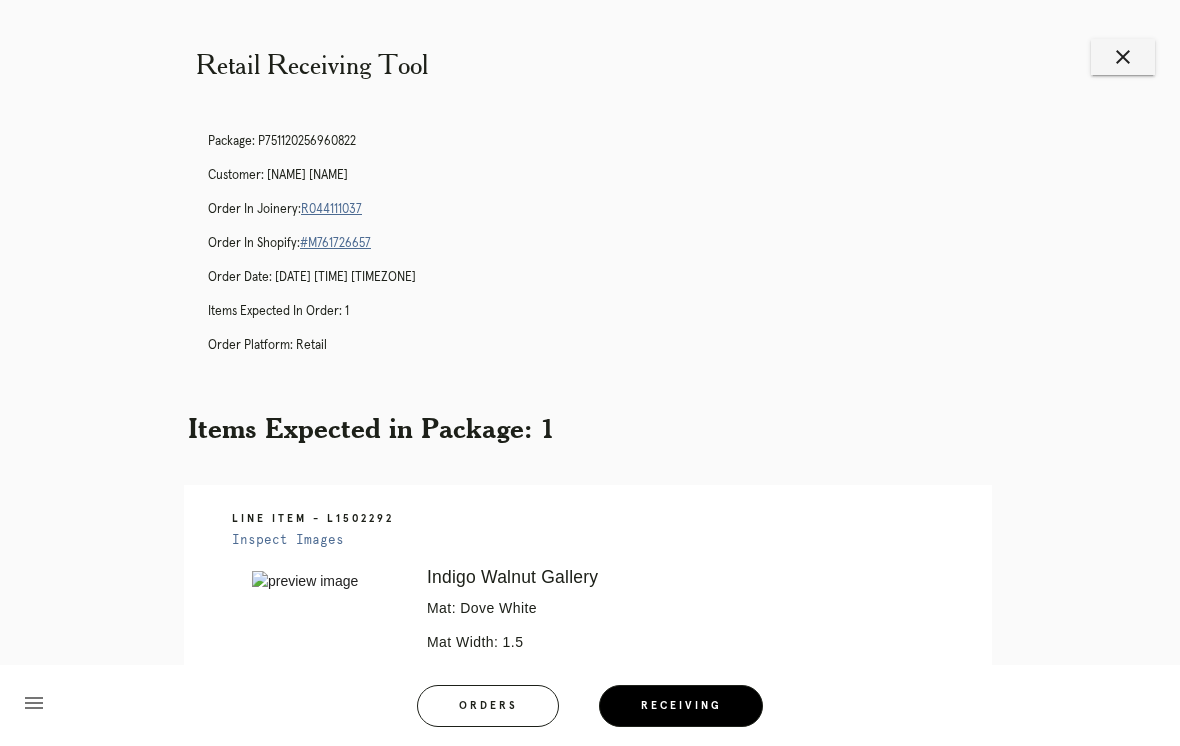 click on "close" at bounding box center [1123, 57] 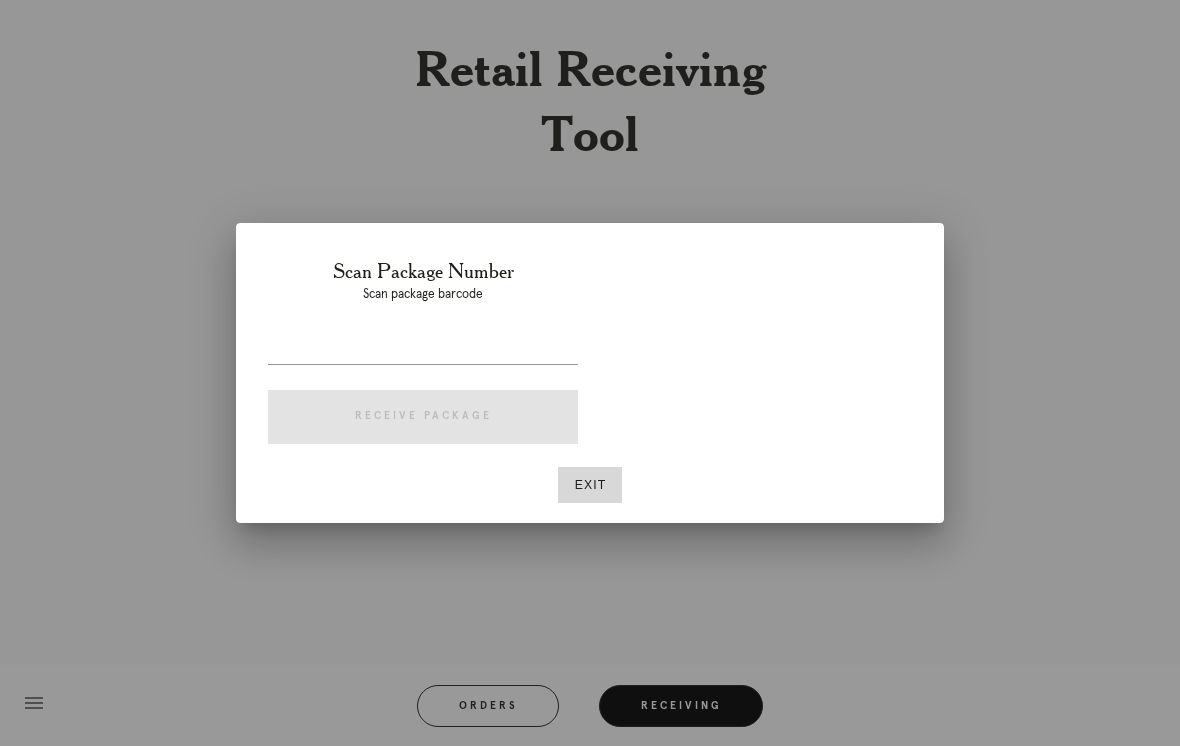 scroll, scrollTop: 0, scrollLeft: 0, axis: both 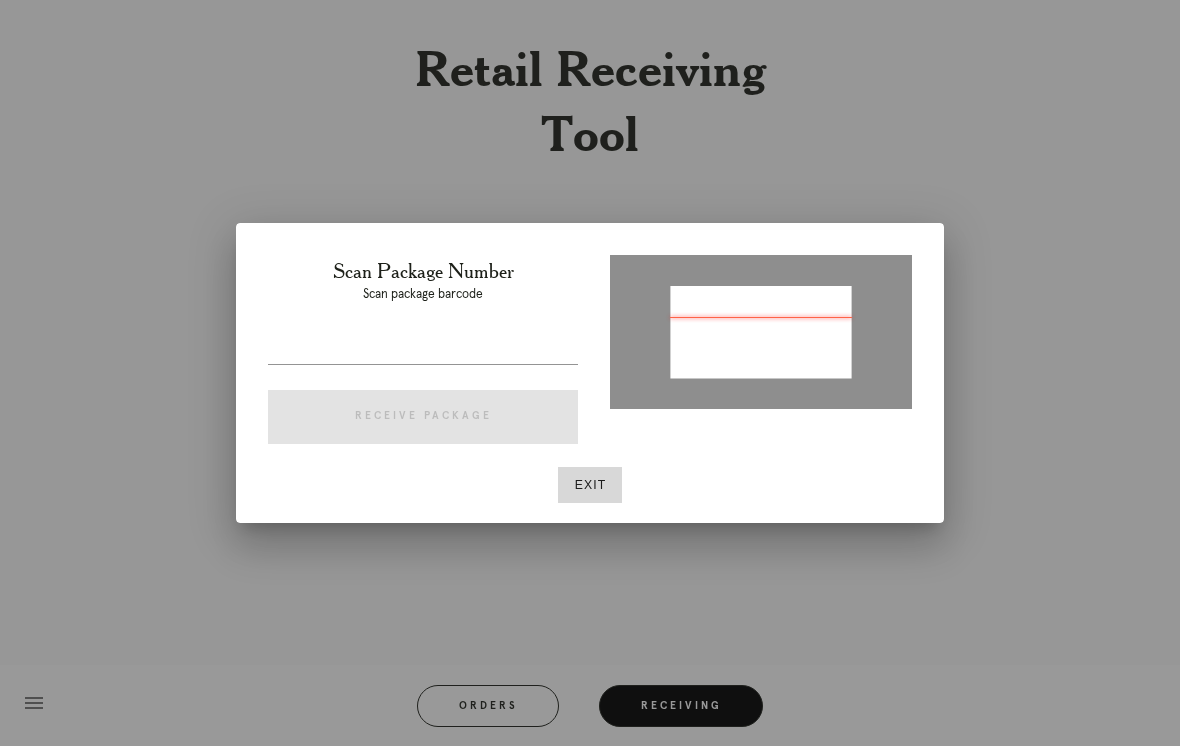 type on "[NUMBER]" 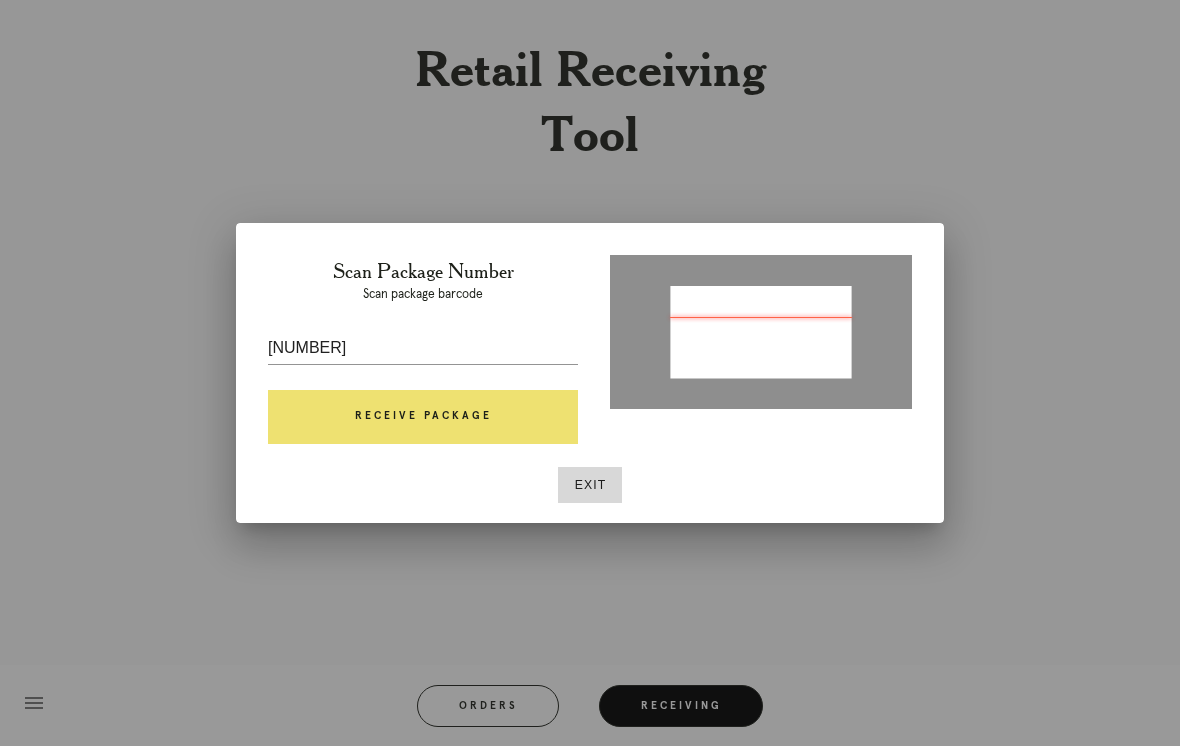click on "Receive Package" at bounding box center [423, 417] 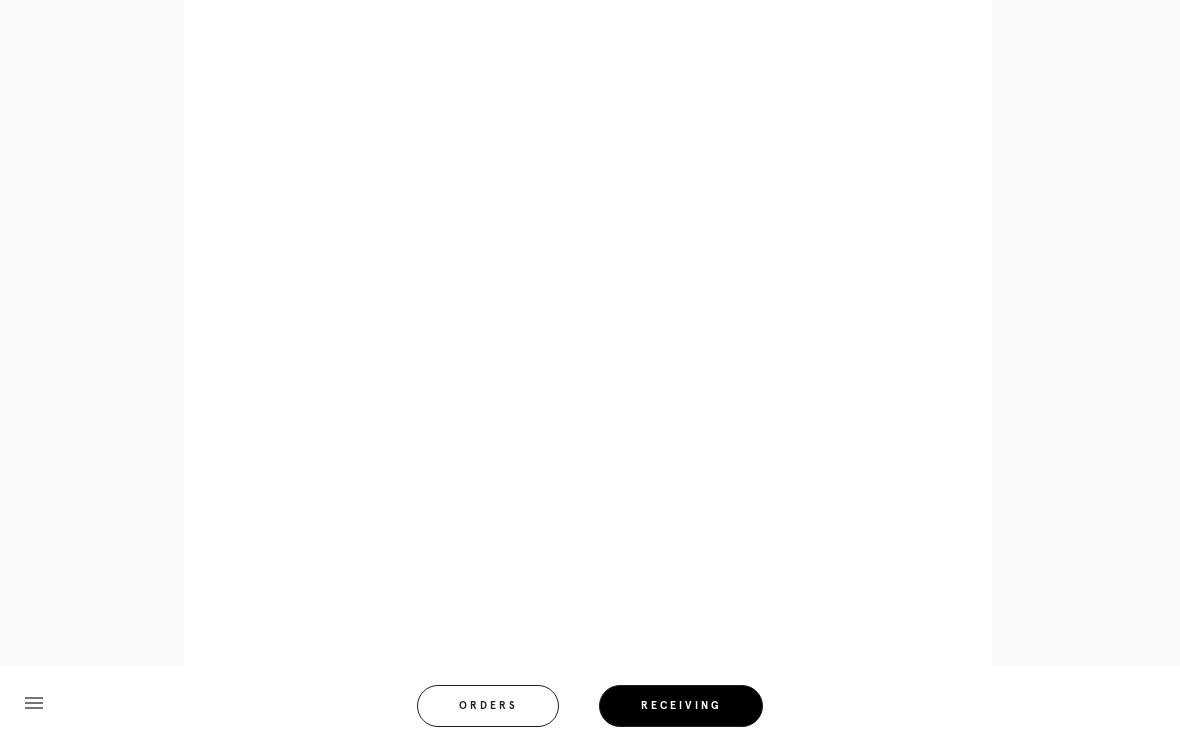 scroll, scrollTop: 990, scrollLeft: 0, axis: vertical 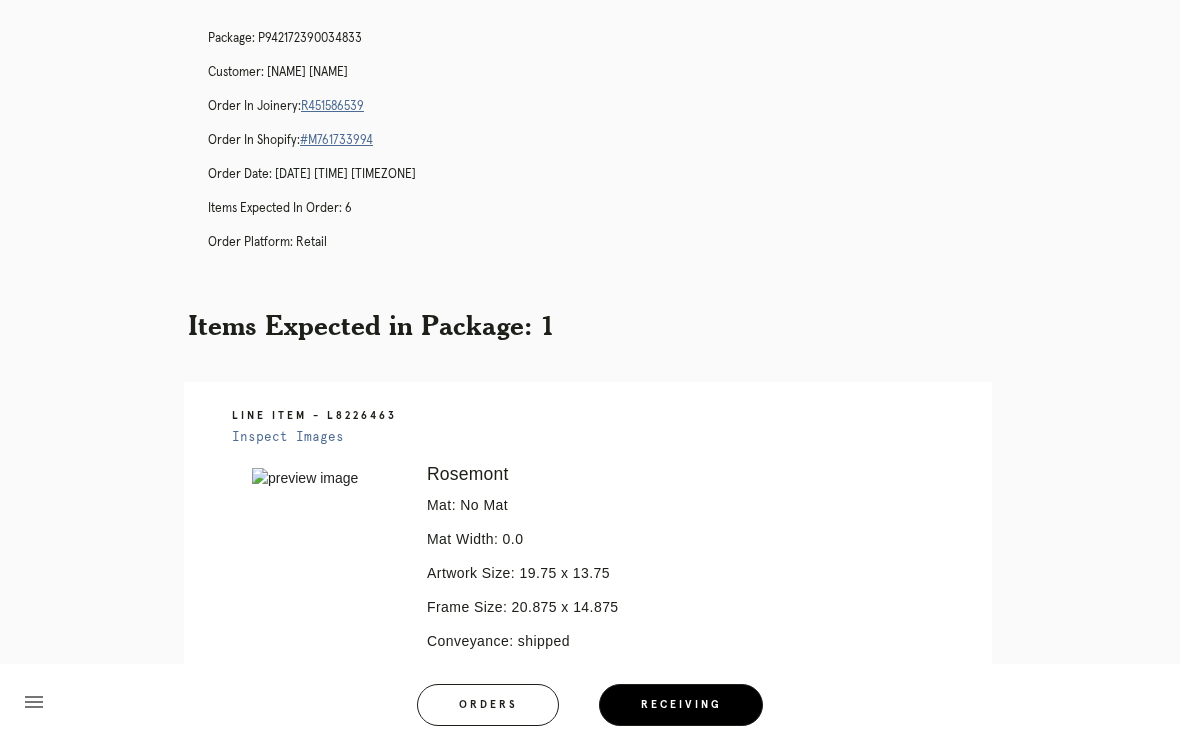 click on "menu
Orders
Receiving" at bounding box center [590, 705] 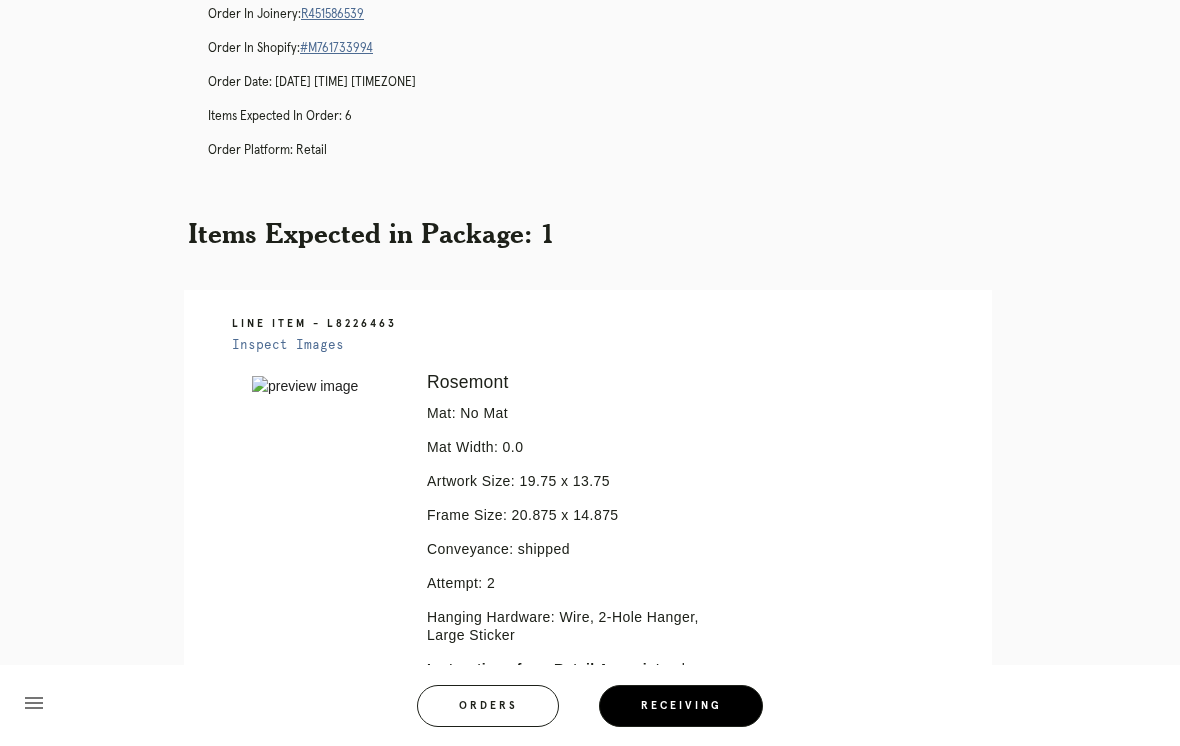 scroll, scrollTop: 0, scrollLeft: 0, axis: both 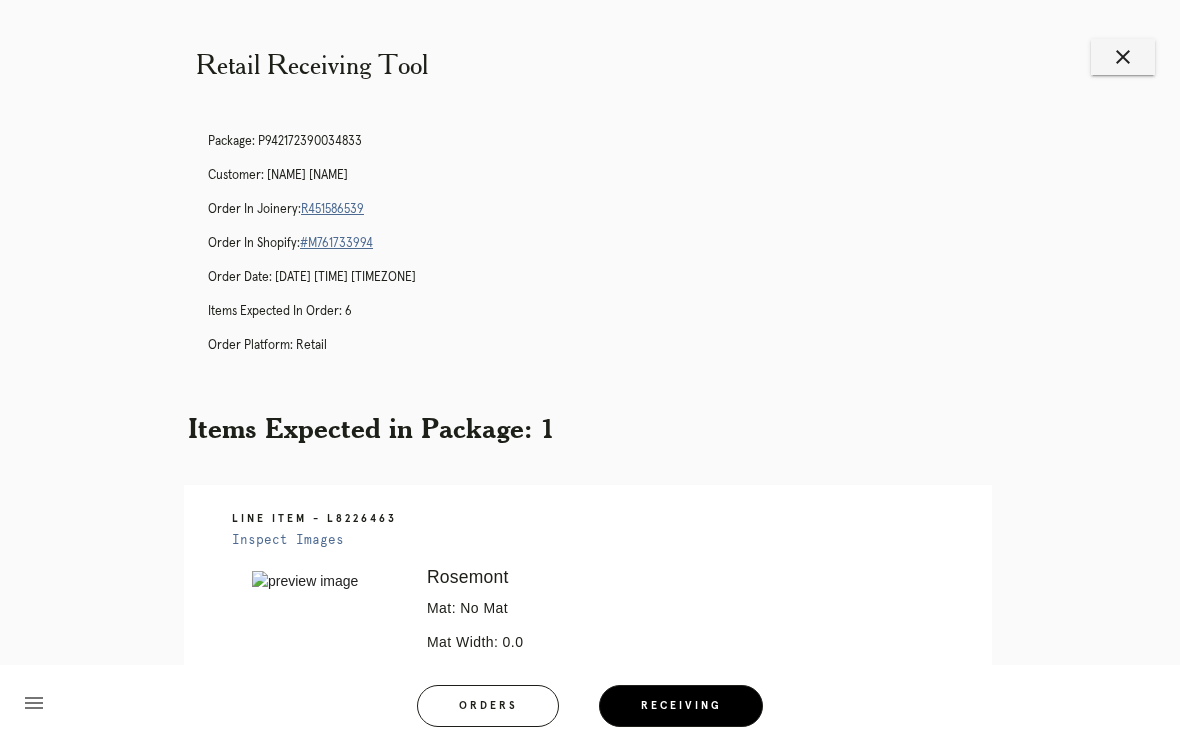 click on "close" at bounding box center [1123, 57] 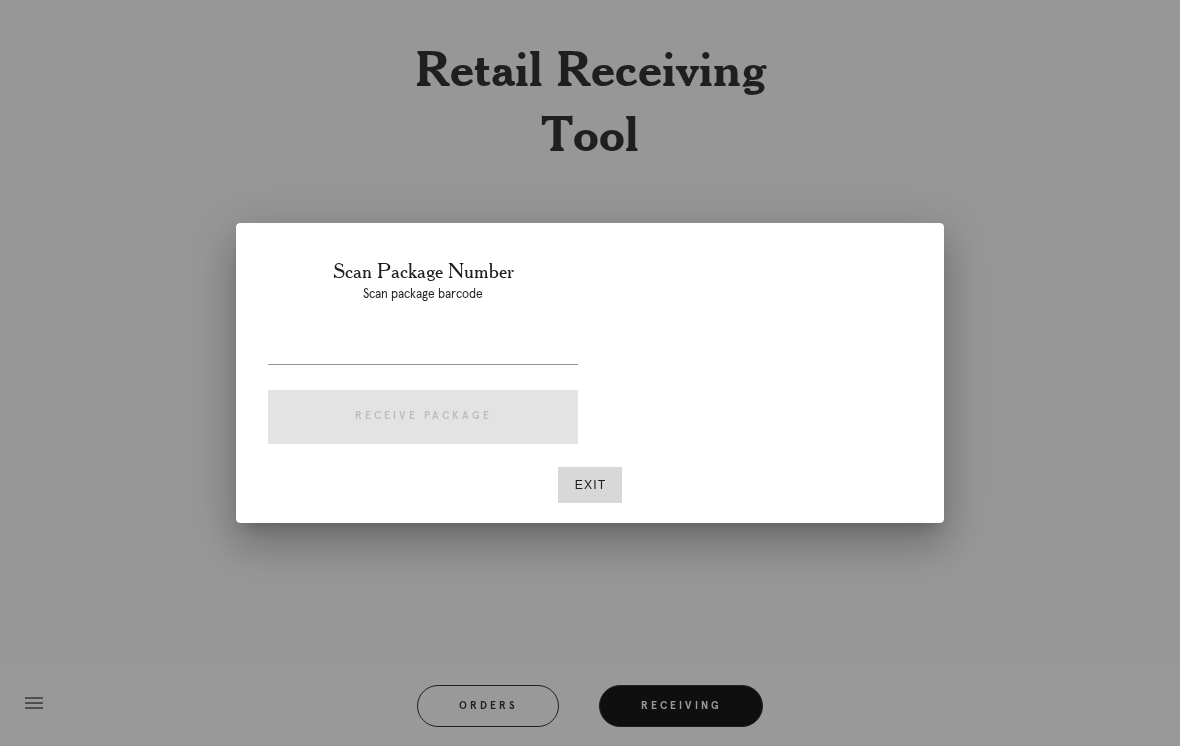 scroll, scrollTop: 0, scrollLeft: 0, axis: both 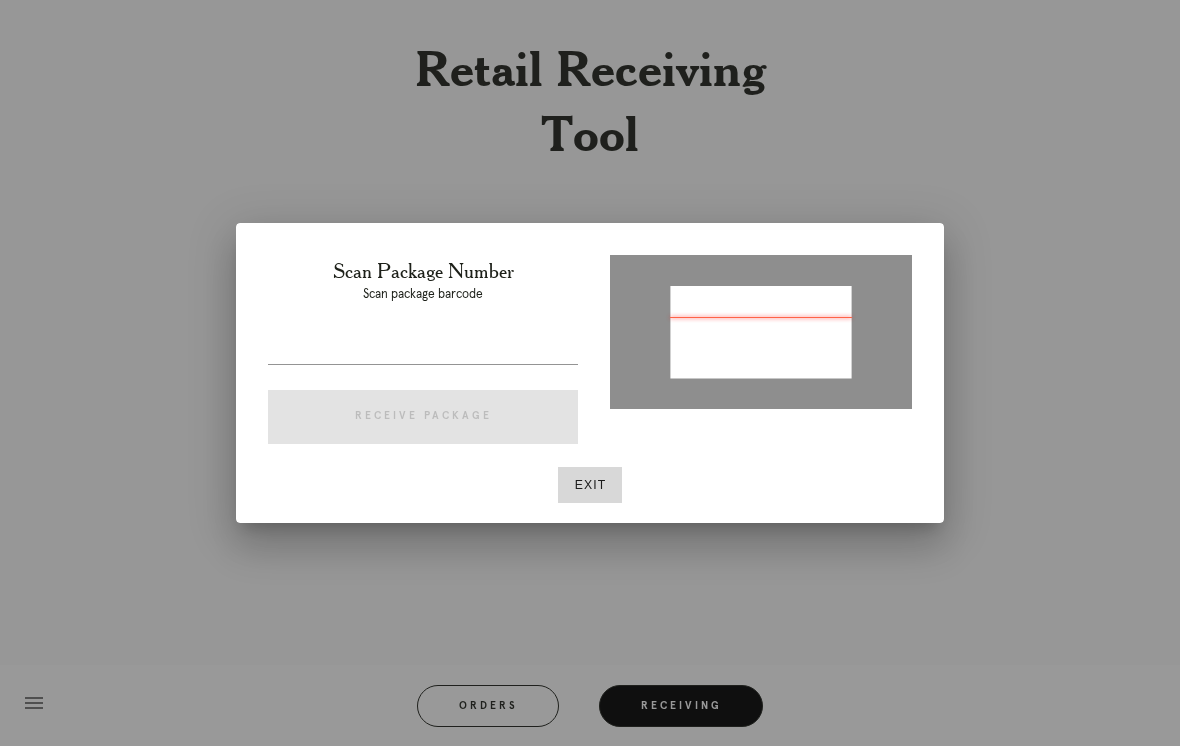 type on "P187498492113833" 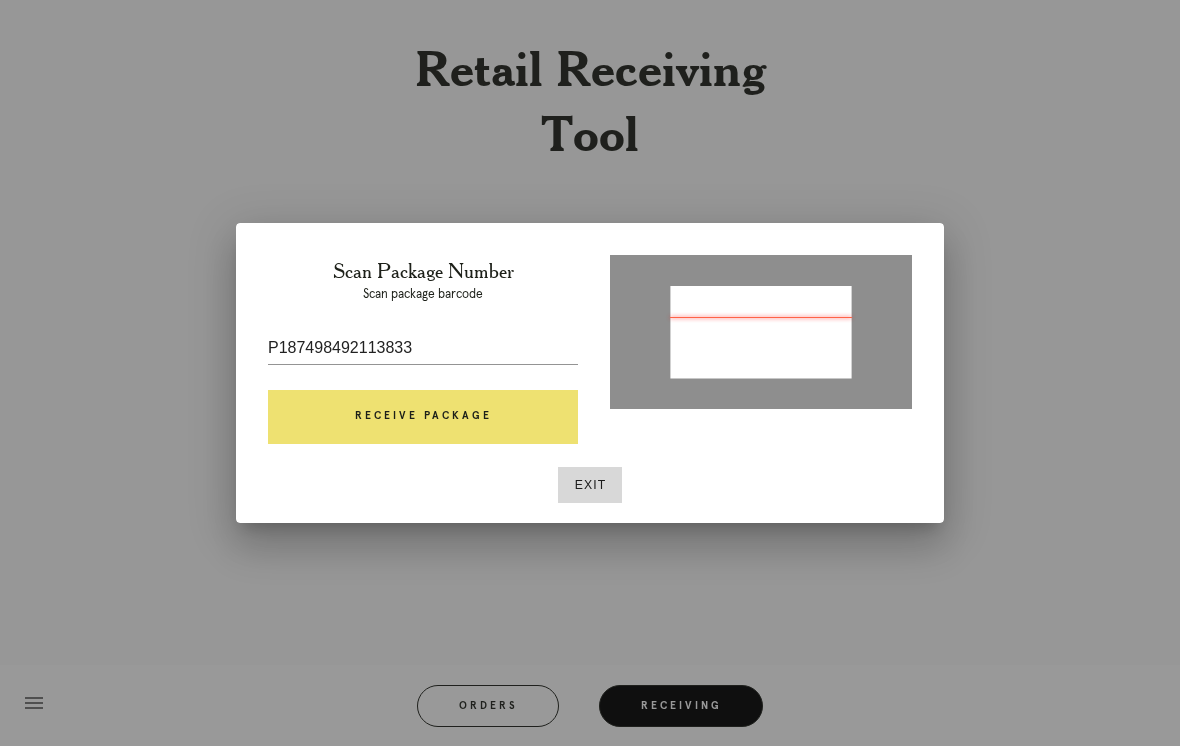 click on "Receive Package" at bounding box center (423, 417) 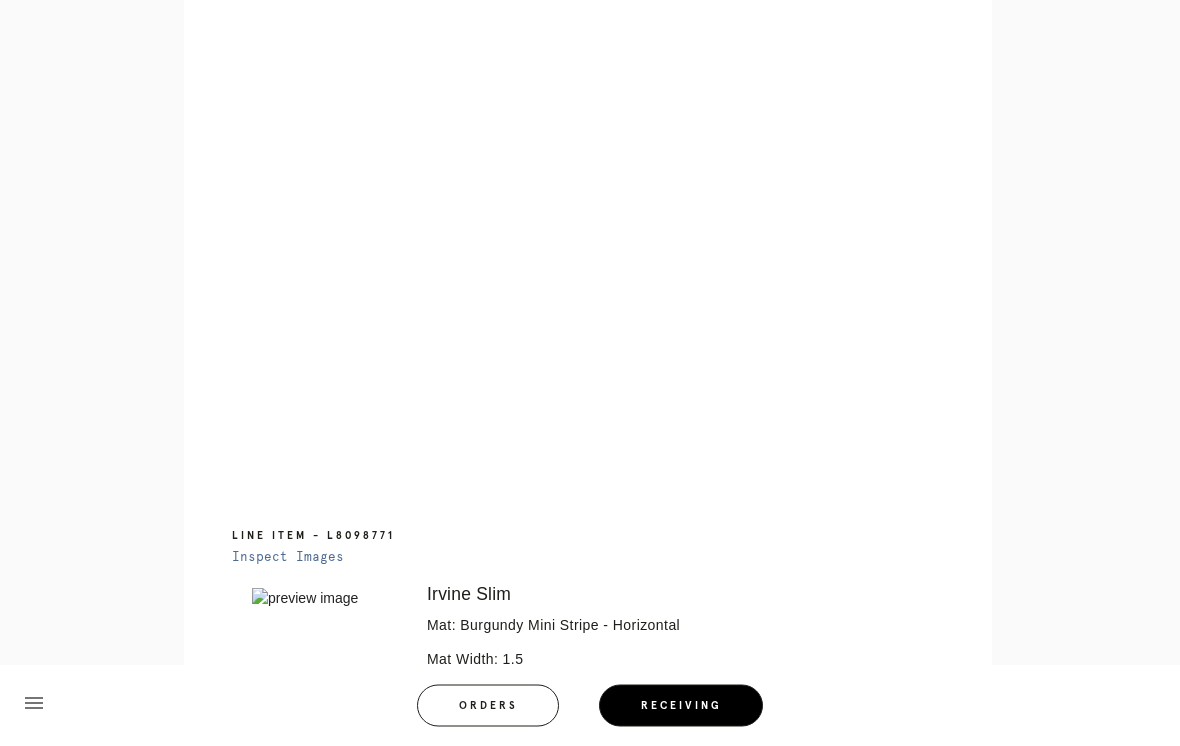 scroll, scrollTop: 981, scrollLeft: 0, axis: vertical 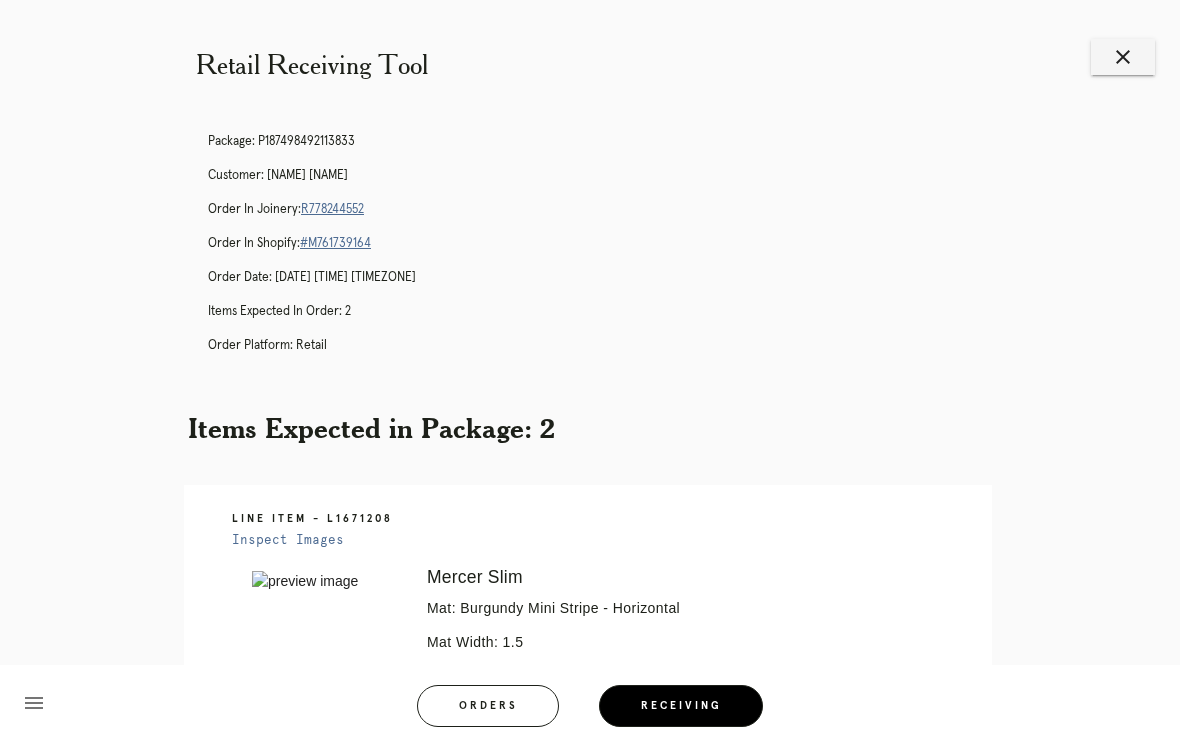 click on "close" at bounding box center (1123, 57) 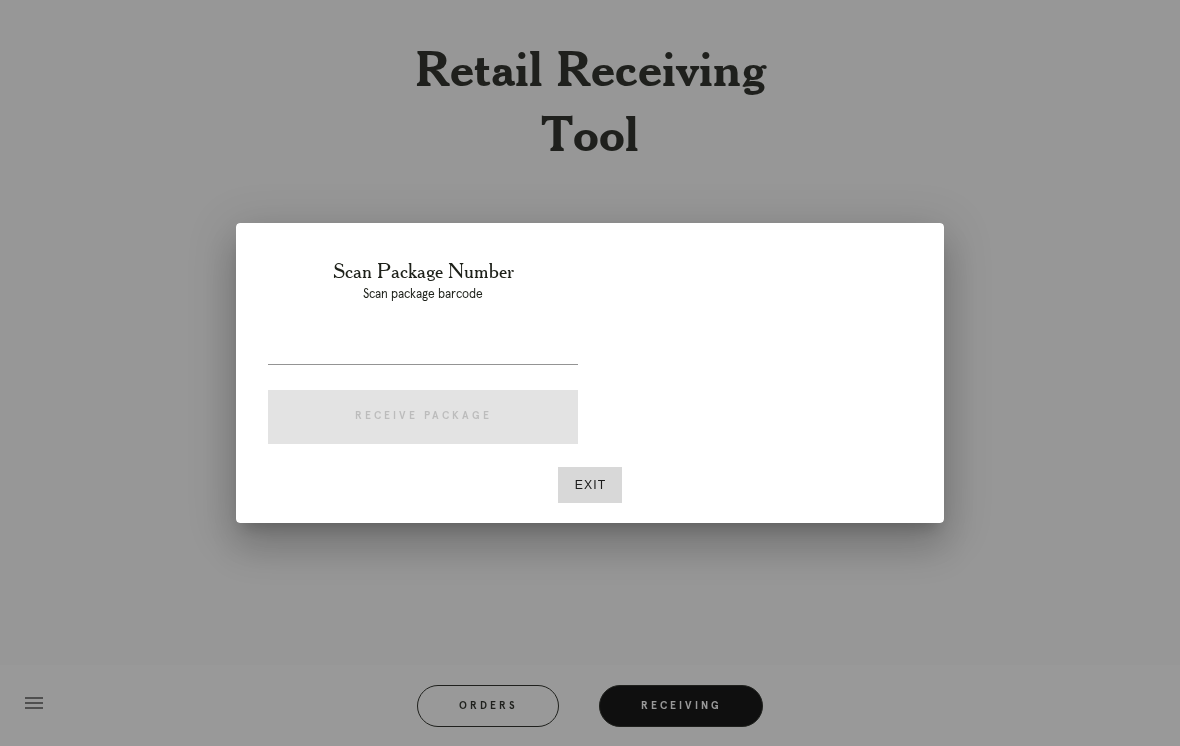 scroll, scrollTop: 0, scrollLeft: 0, axis: both 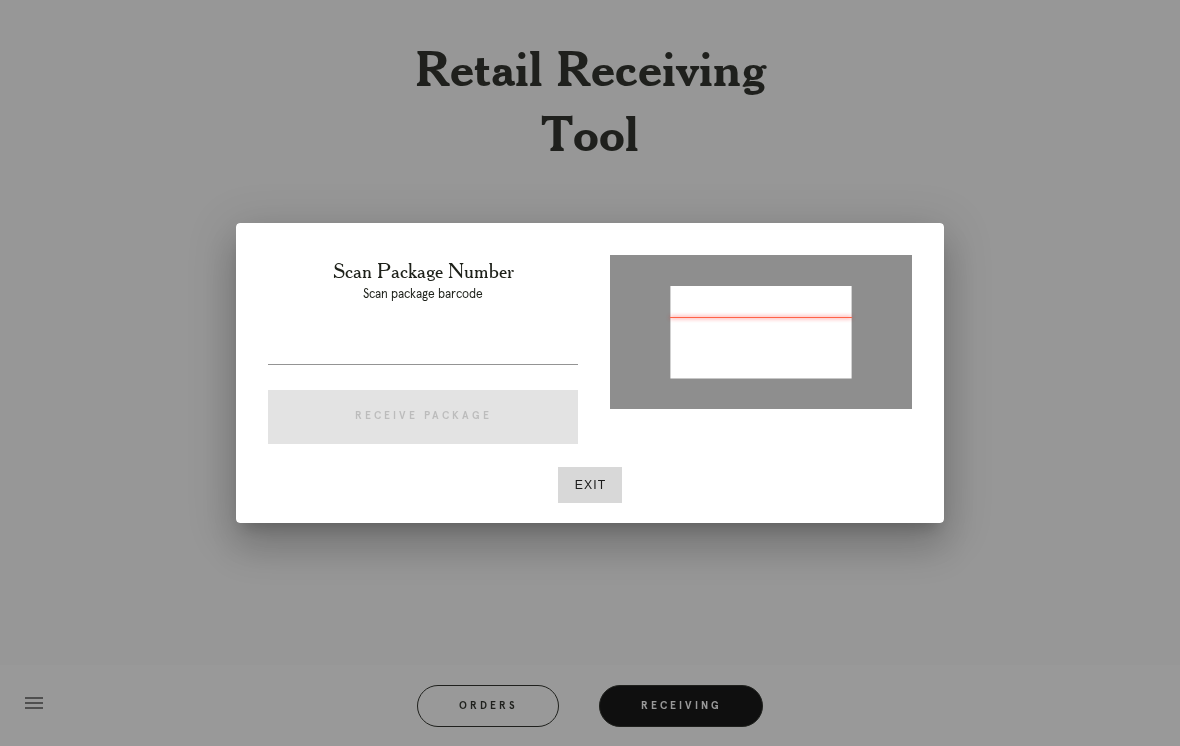 type on "P717847692255526" 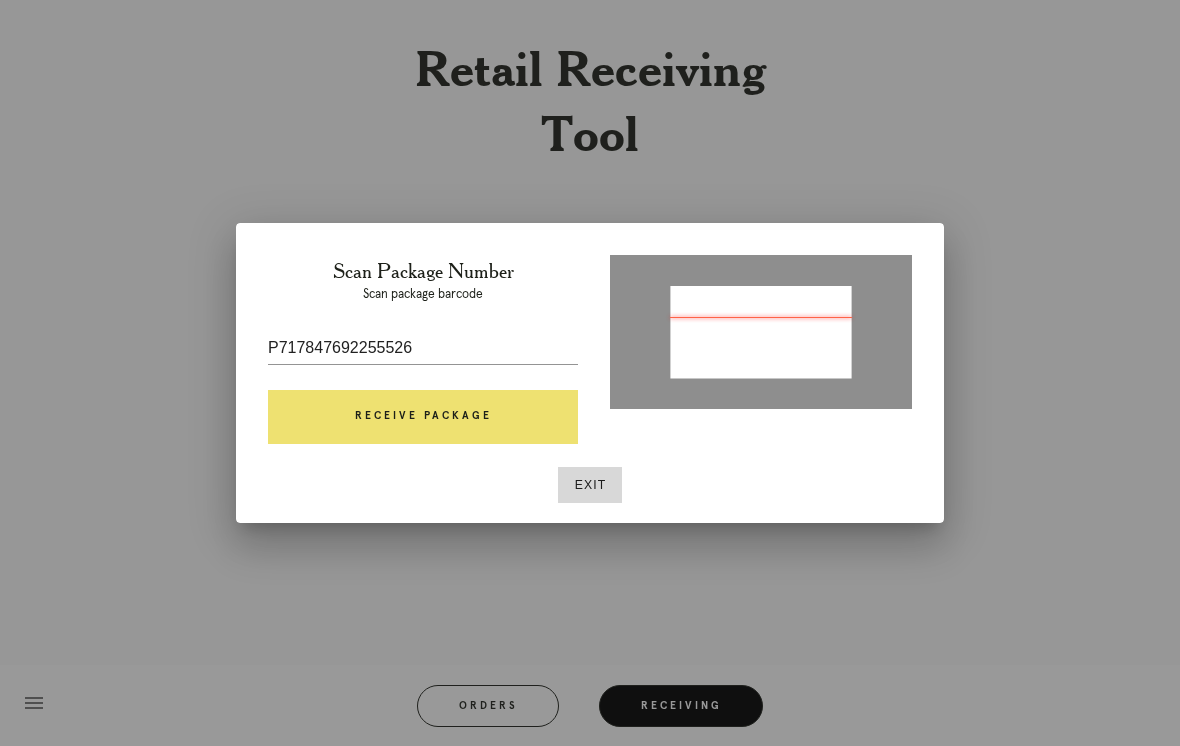 click on "Receive Package" at bounding box center [423, 417] 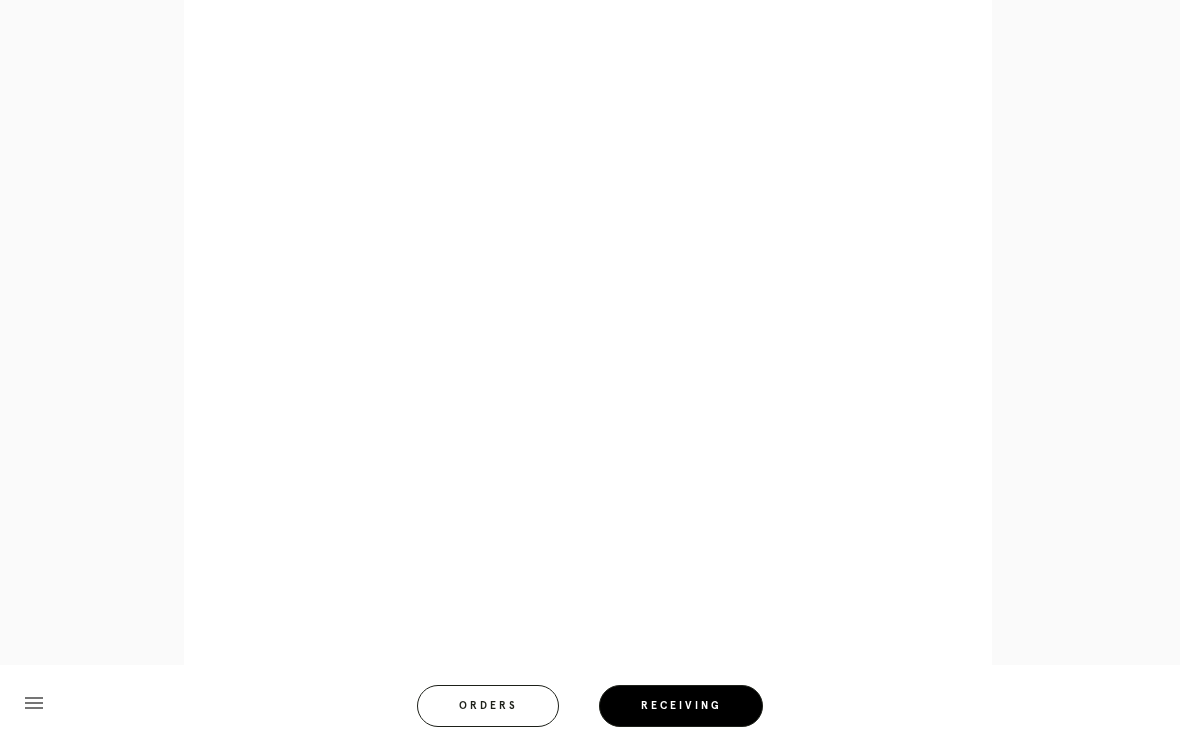 scroll, scrollTop: 940, scrollLeft: 0, axis: vertical 